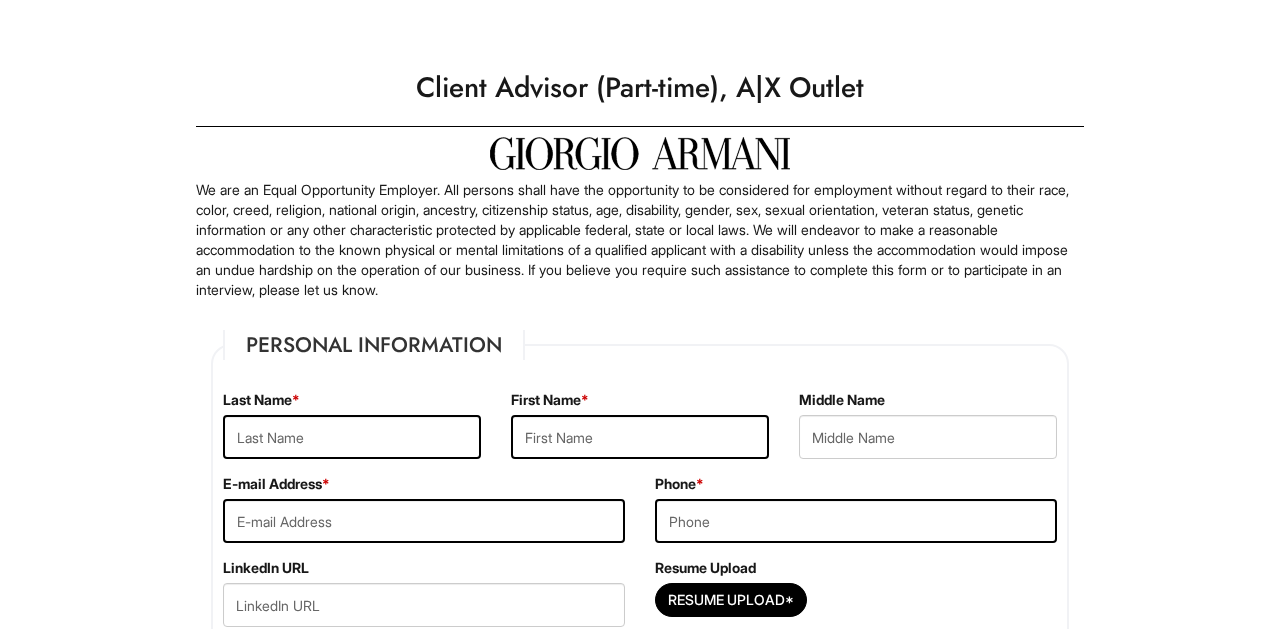 scroll, scrollTop: 0, scrollLeft: 0, axis: both 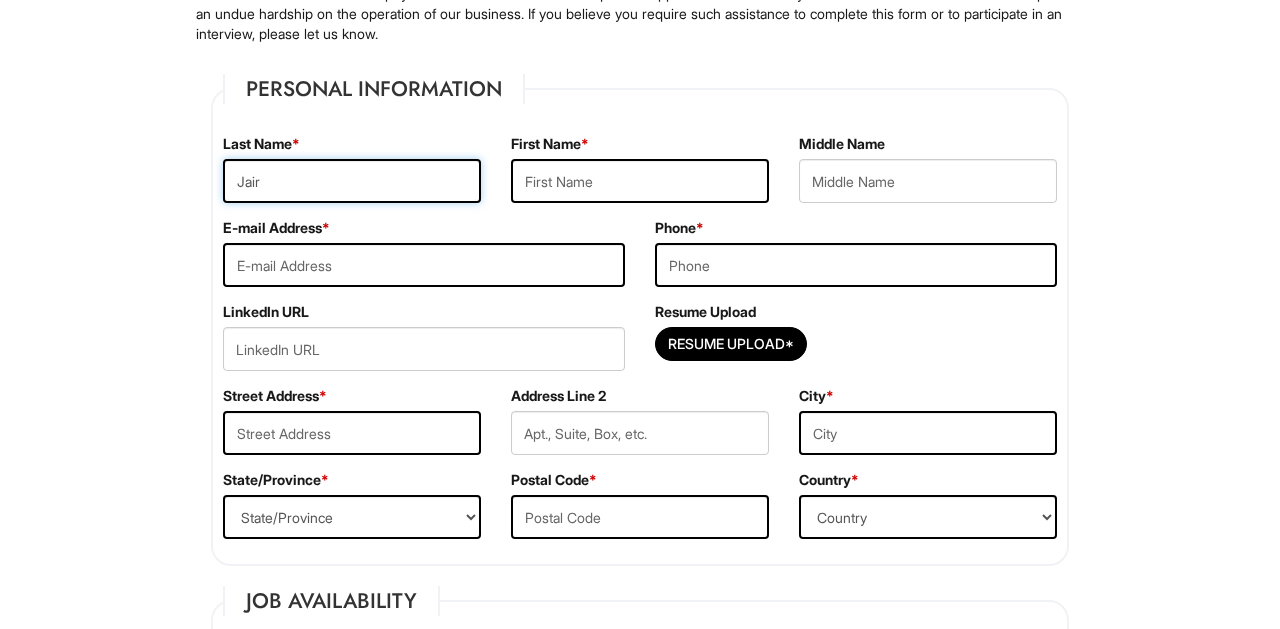type on "Jair" 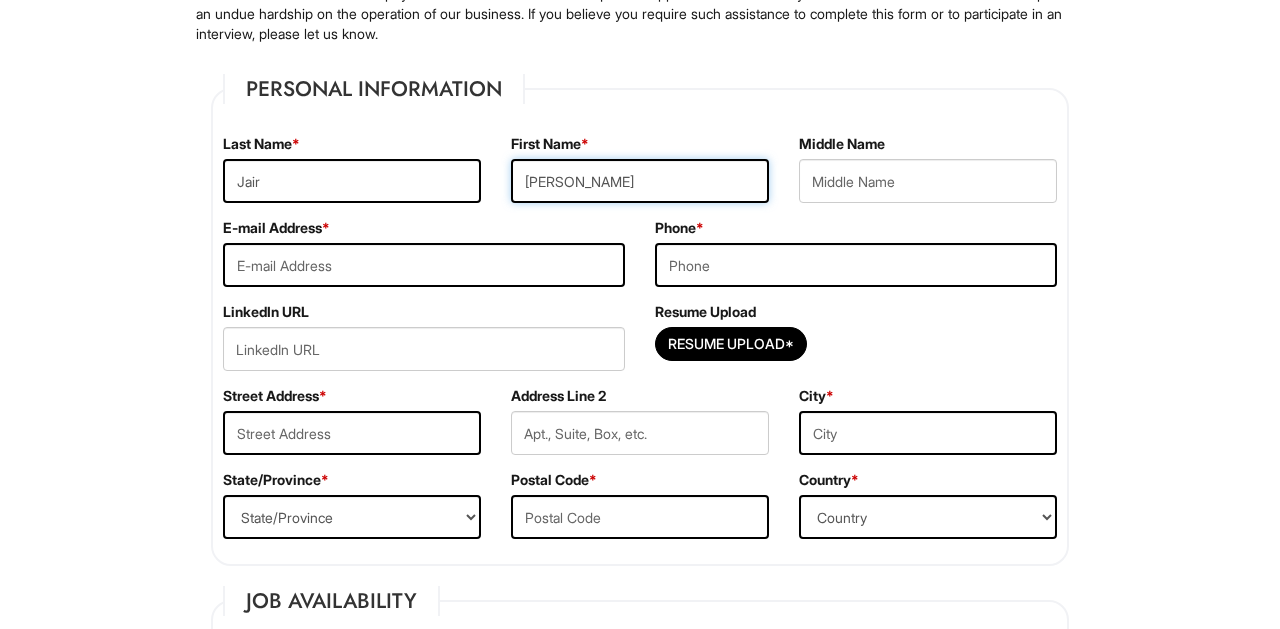 type on "[PERSON_NAME]" 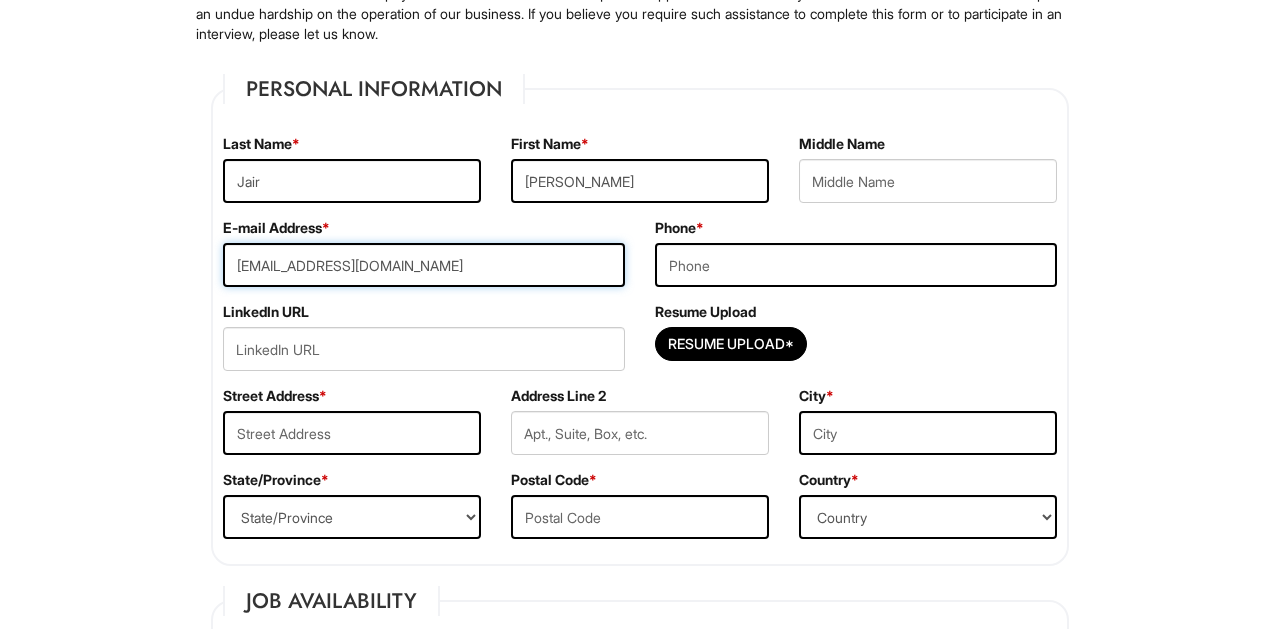 type on "[EMAIL_ADDRESS][DOMAIN_NAME]" 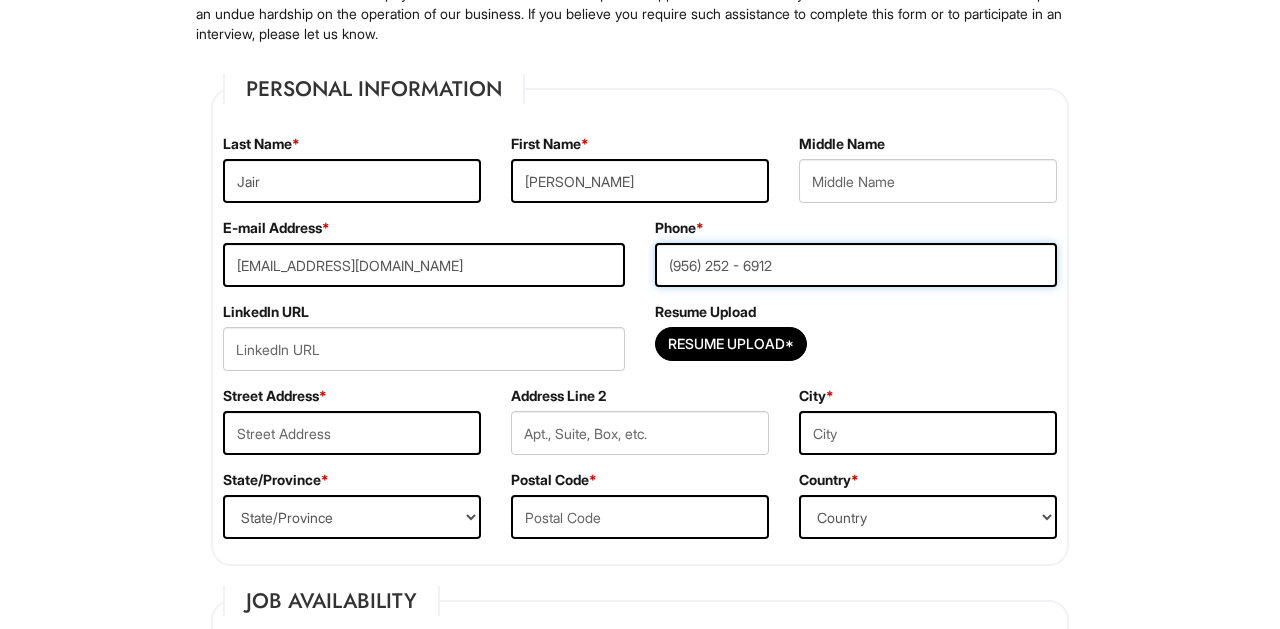 type on "(956) 252 - 6912" 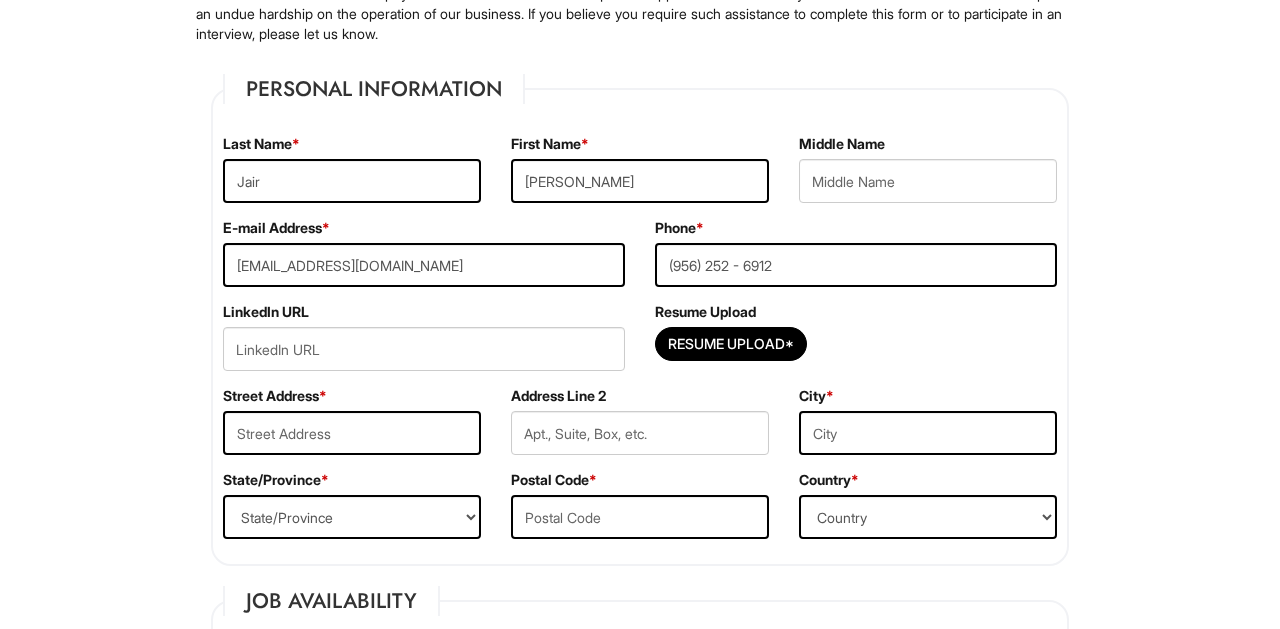 click on "Resume Upload   Resume Upload*" at bounding box center [856, 344] 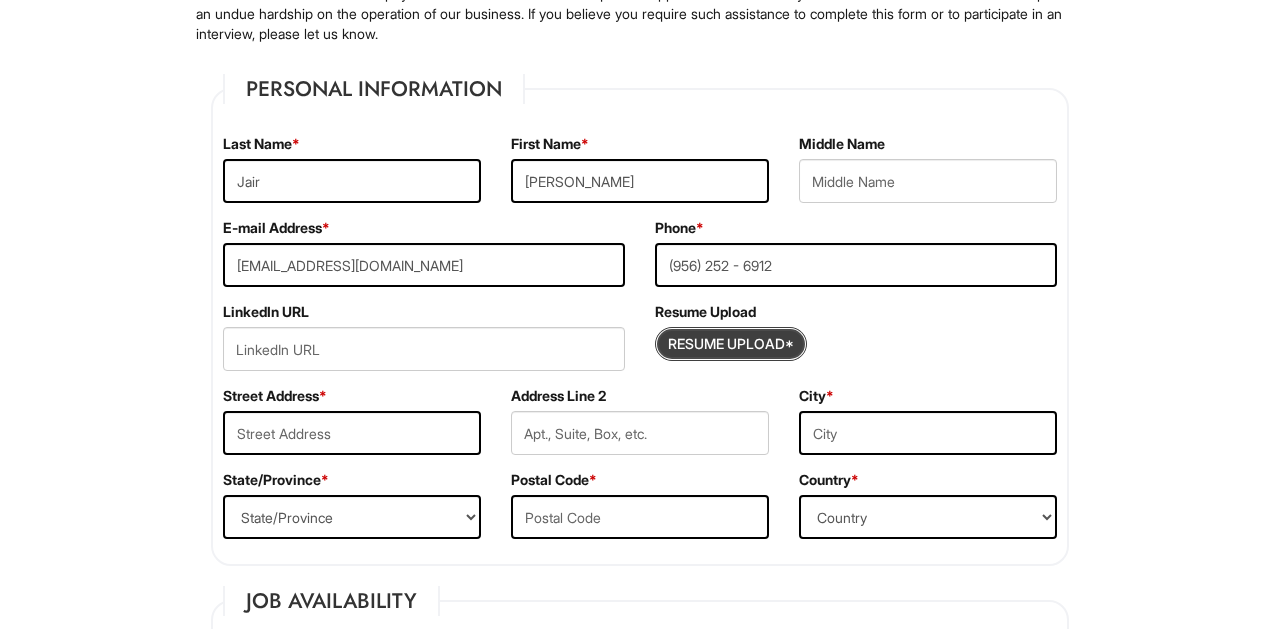 click at bounding box center (731, 344) 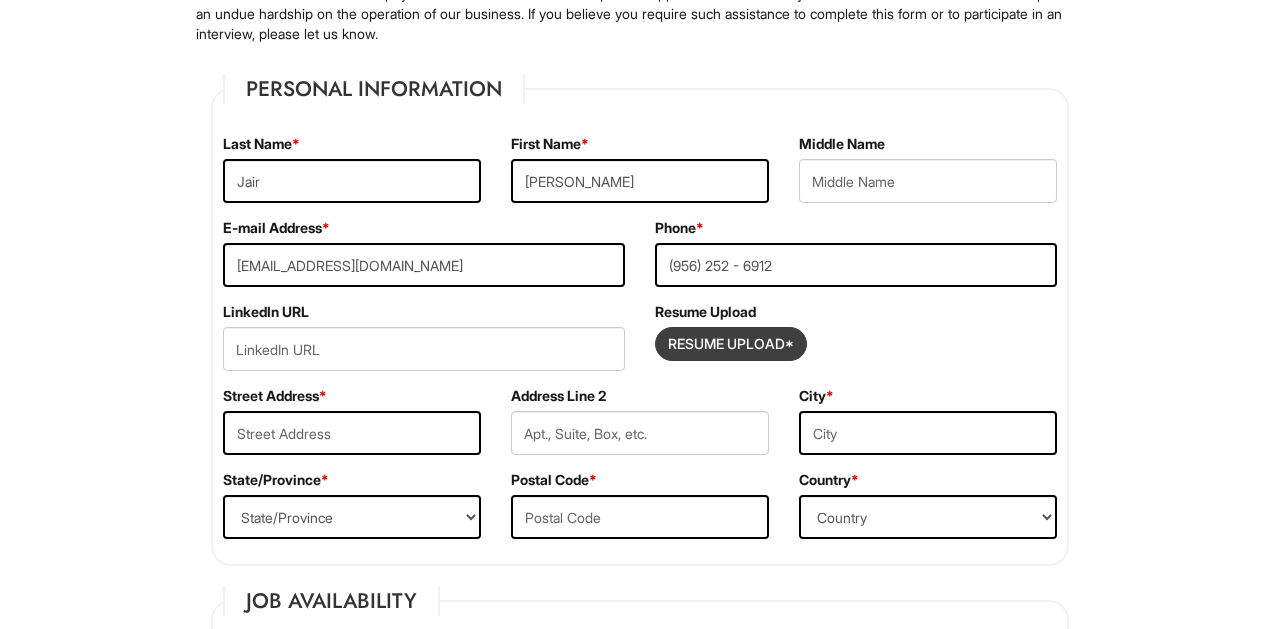 type on "C:\fakepath\Resume..pdf" 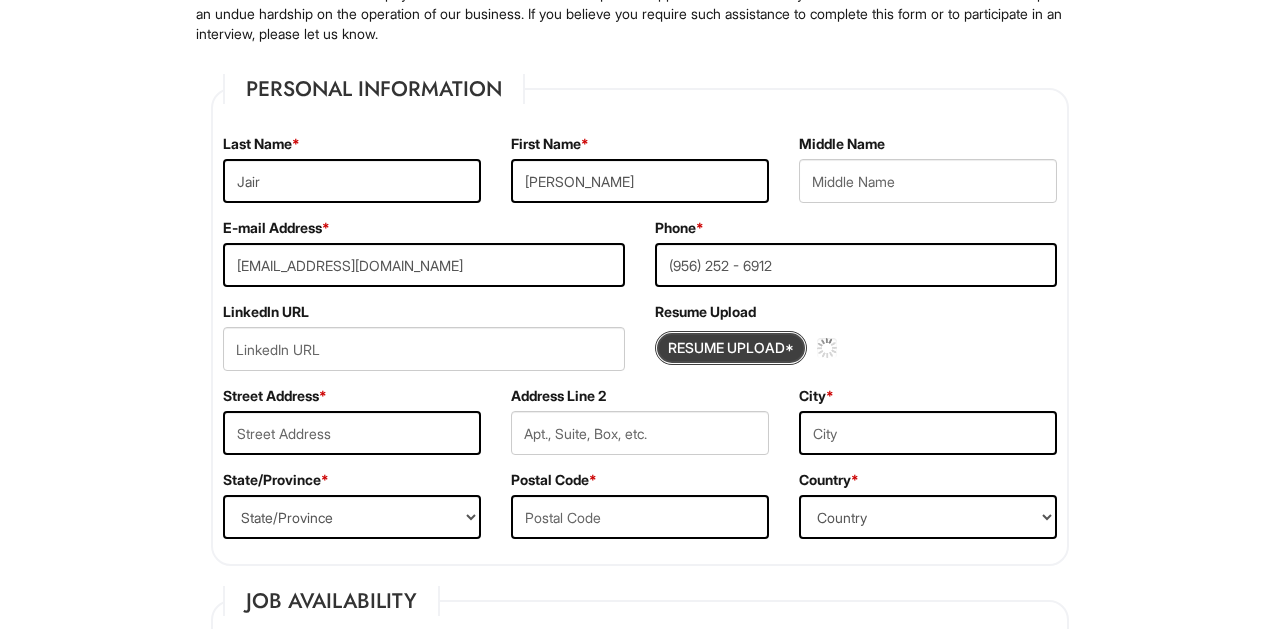 type 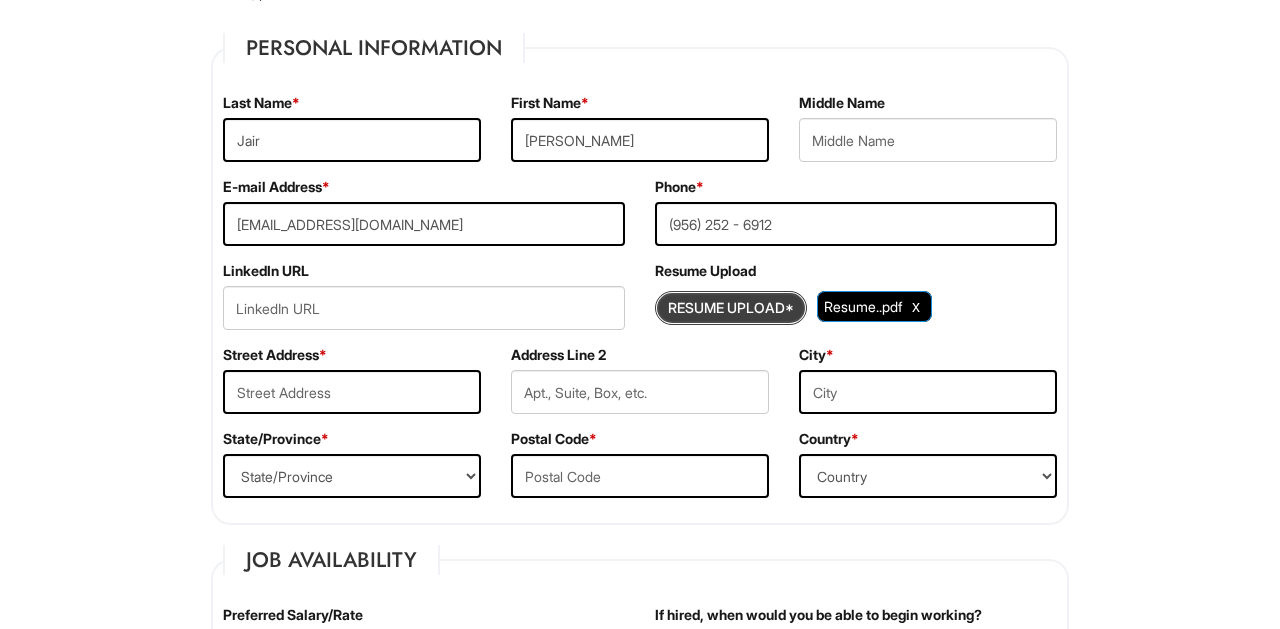 scroll, scrollTop: 307, scrollLeft: 0, axis: vertical 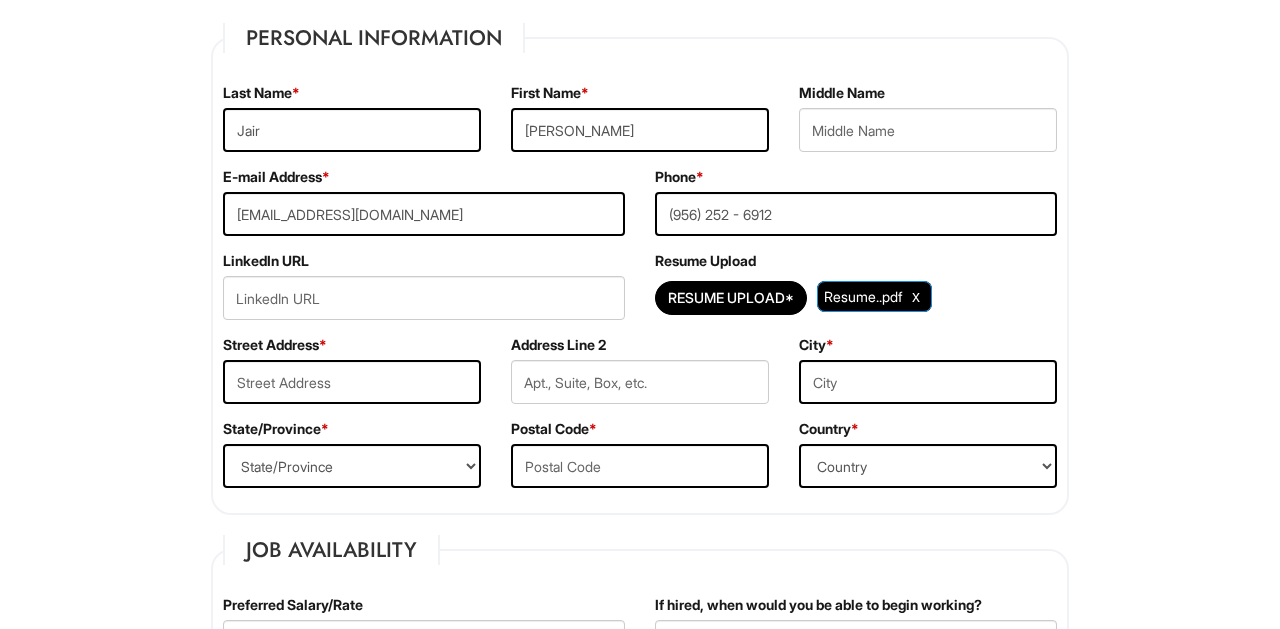 click on "Address Line 2" at bounding box center [640, 377] 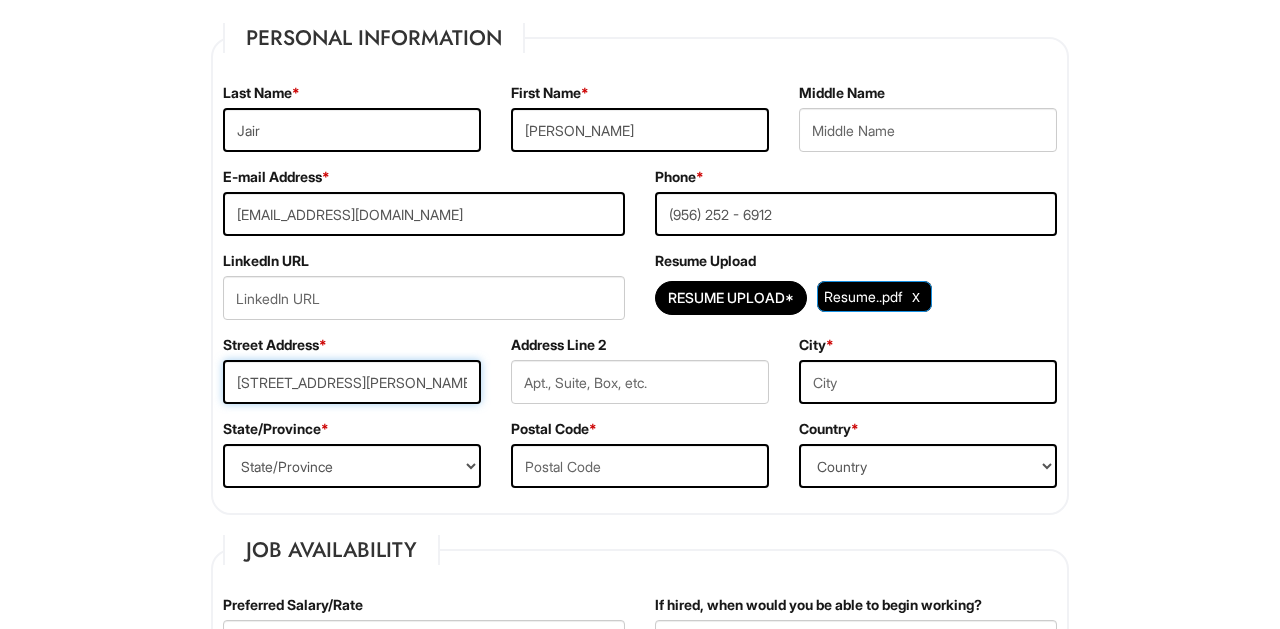 type on "[STREET_ADDRESS][PERSON_NAME]" 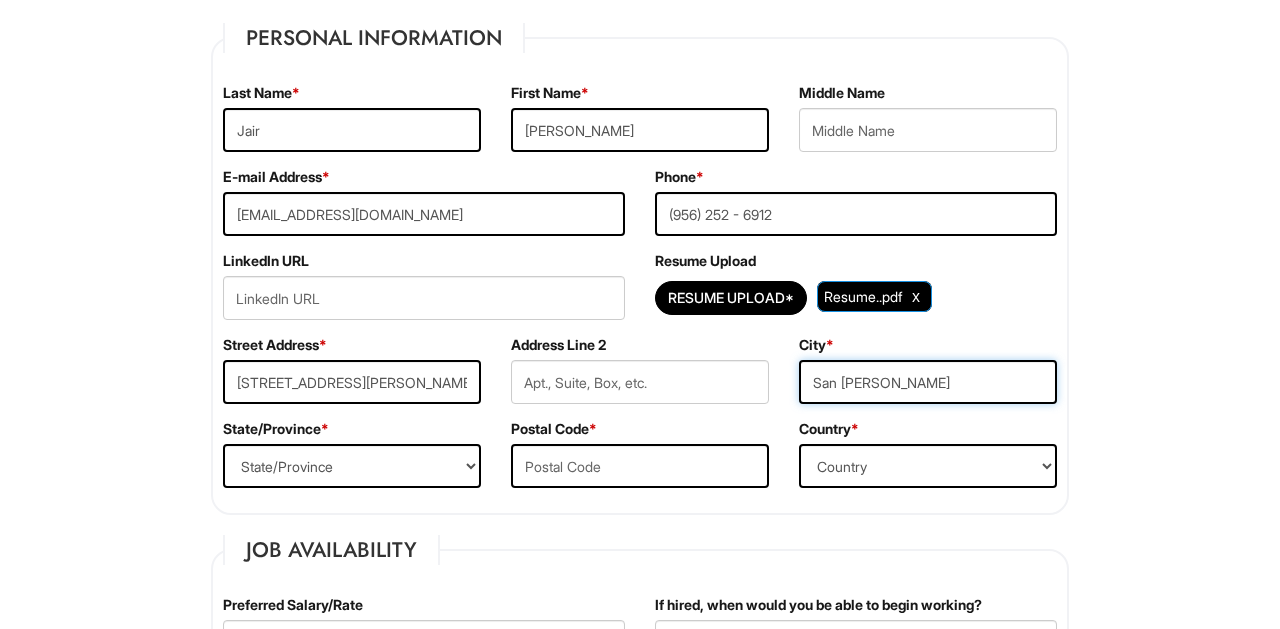 type on "San [PERSON_NAME]" 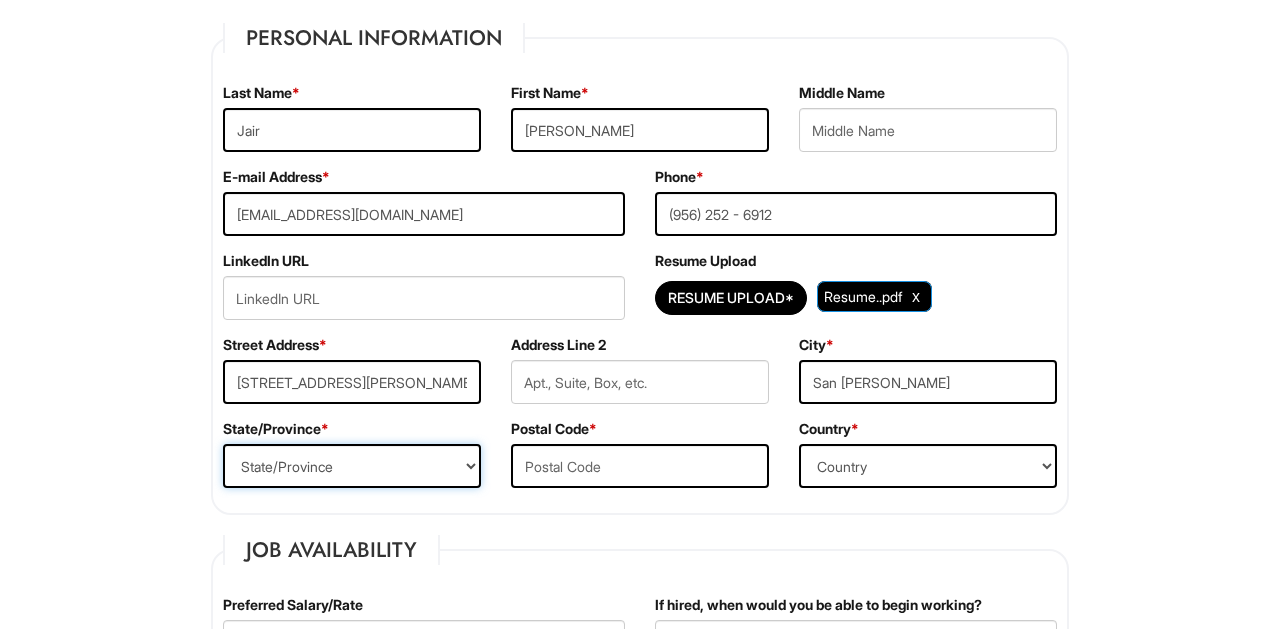 select on "[GEOGRAPHIC_DATA]" 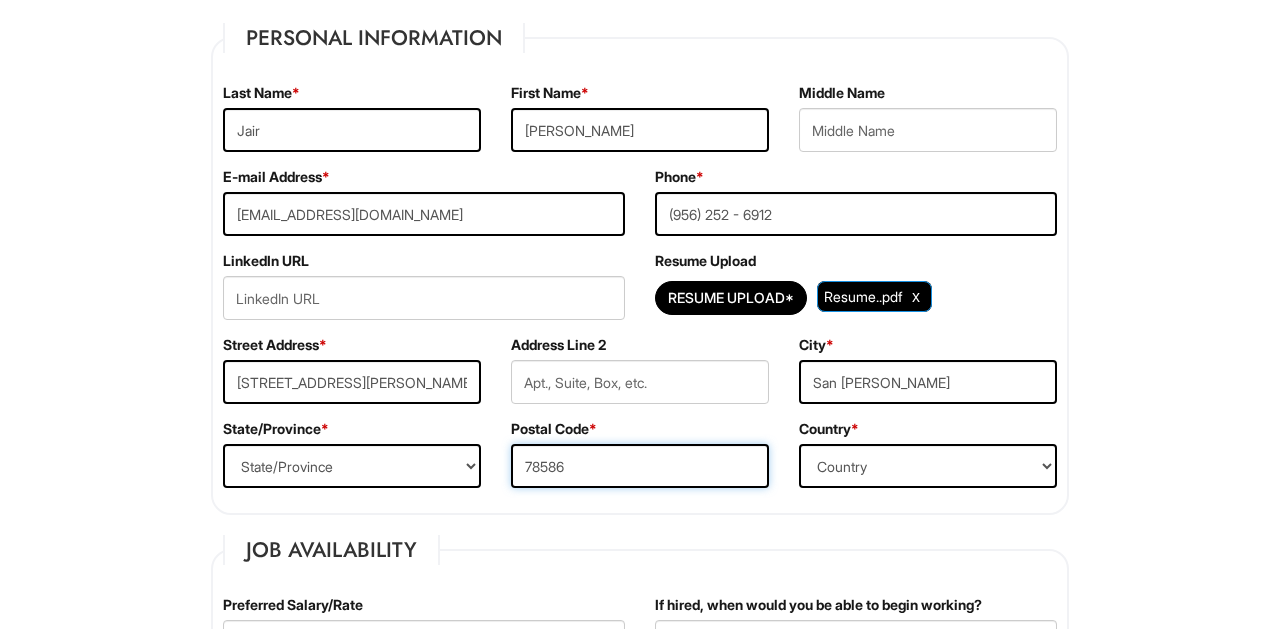 type on "78586" 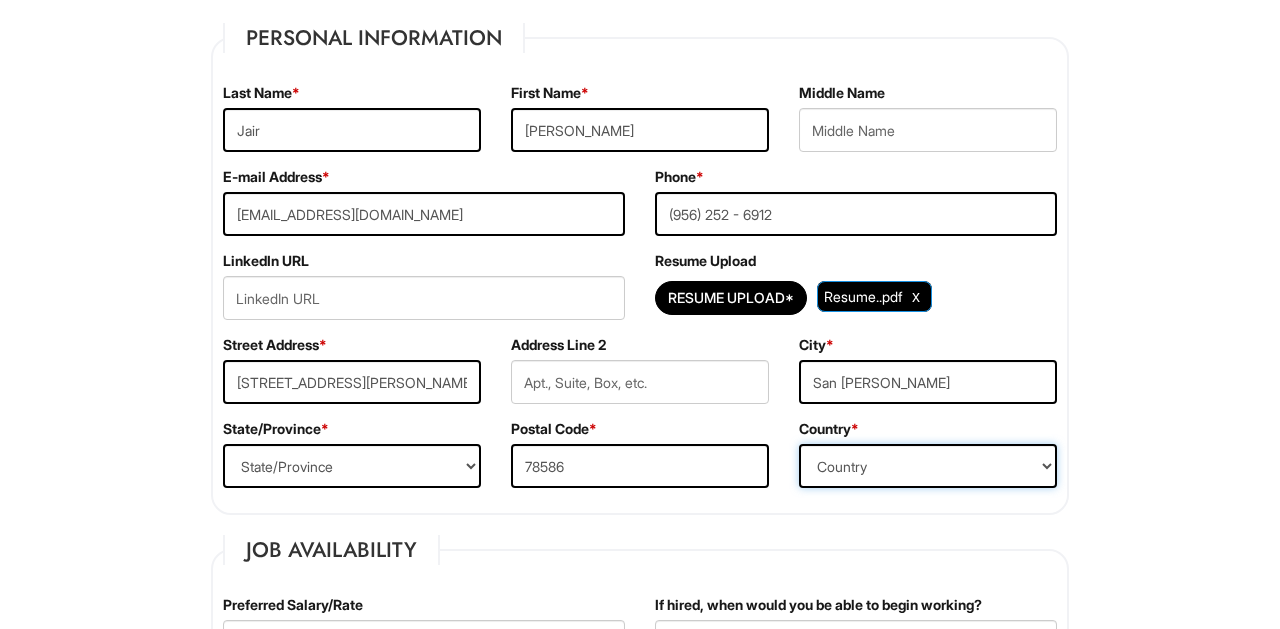 select on "[GEOGRAPHIC_DATA]" 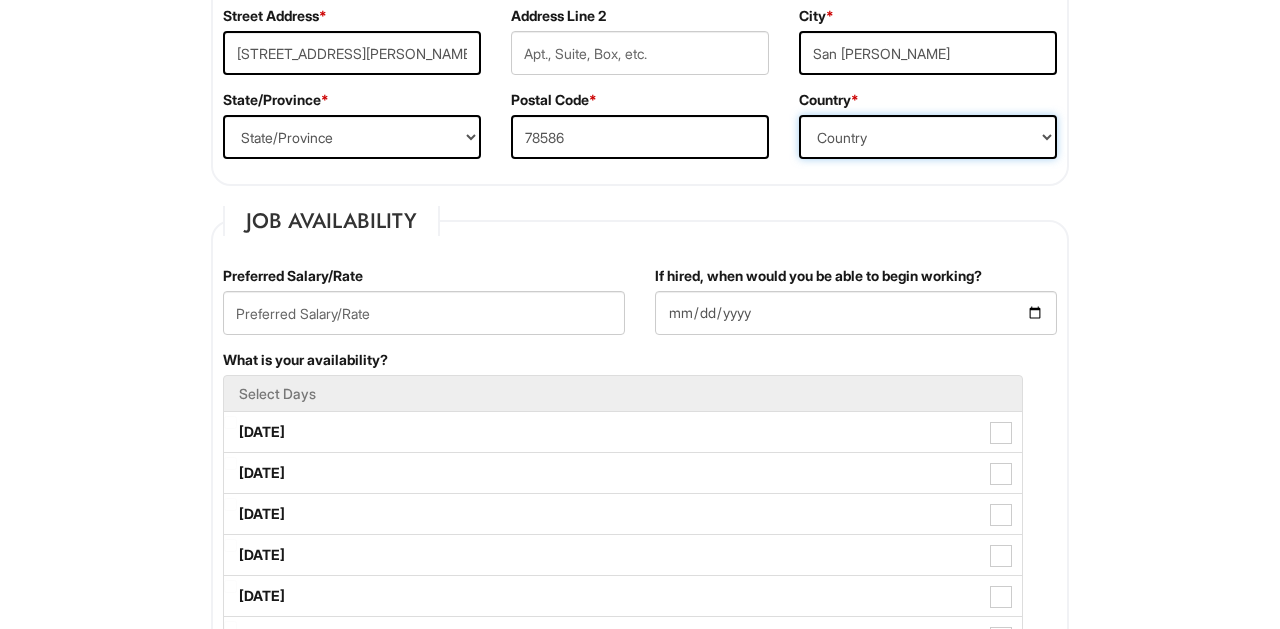 scroll, scrollTop: 641, scrollLeft: 0, axis: vertical 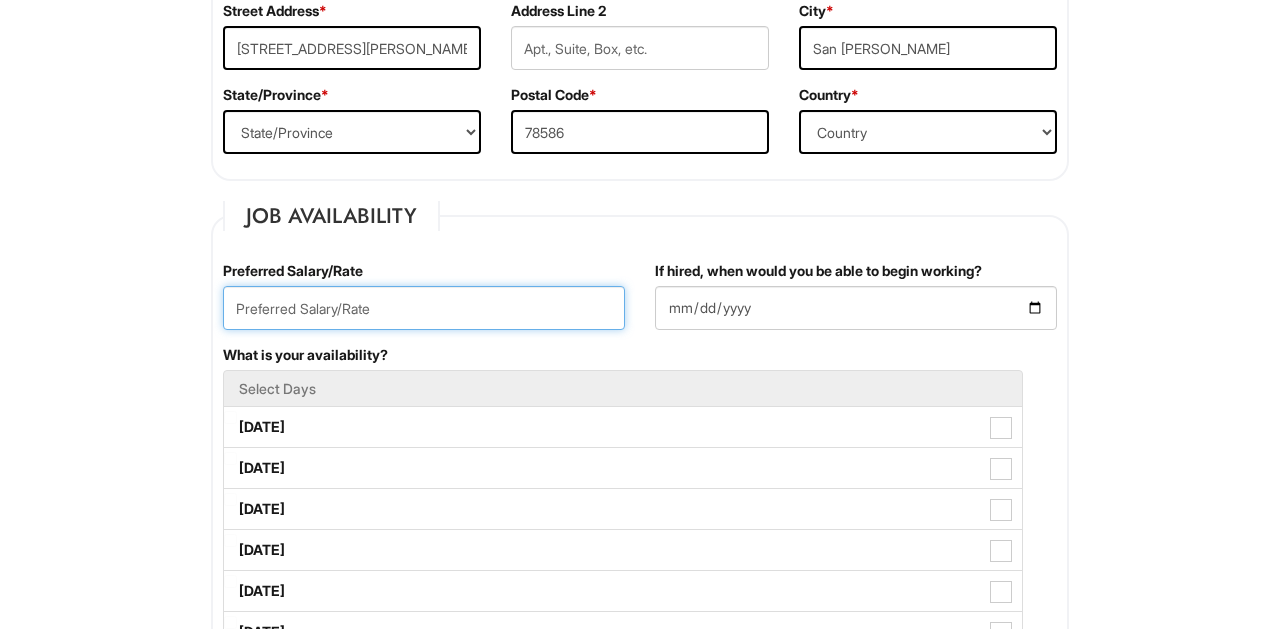 click at bounding box center (424, 308) 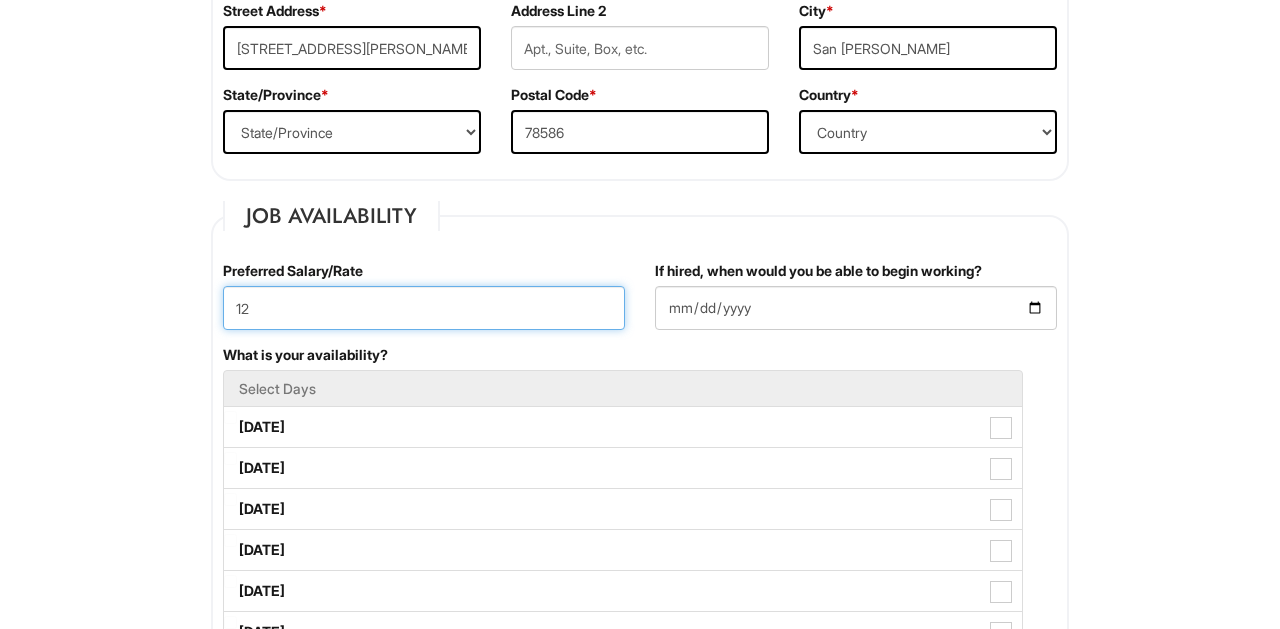 type on "1" 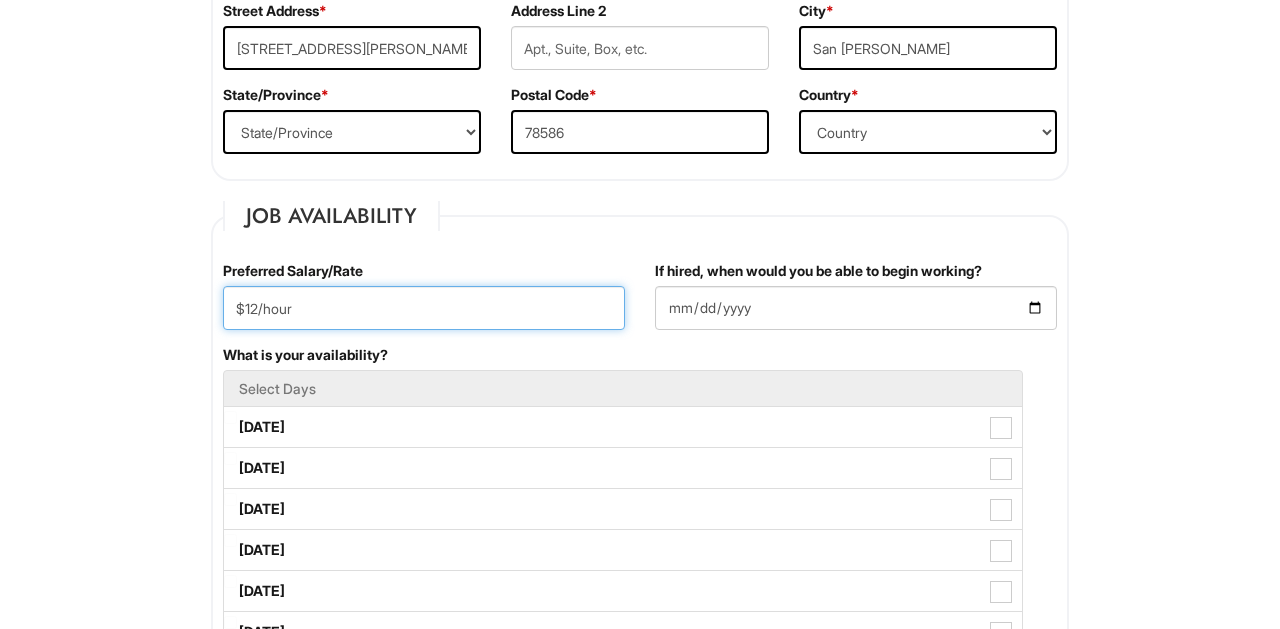 type on "$12/hour" 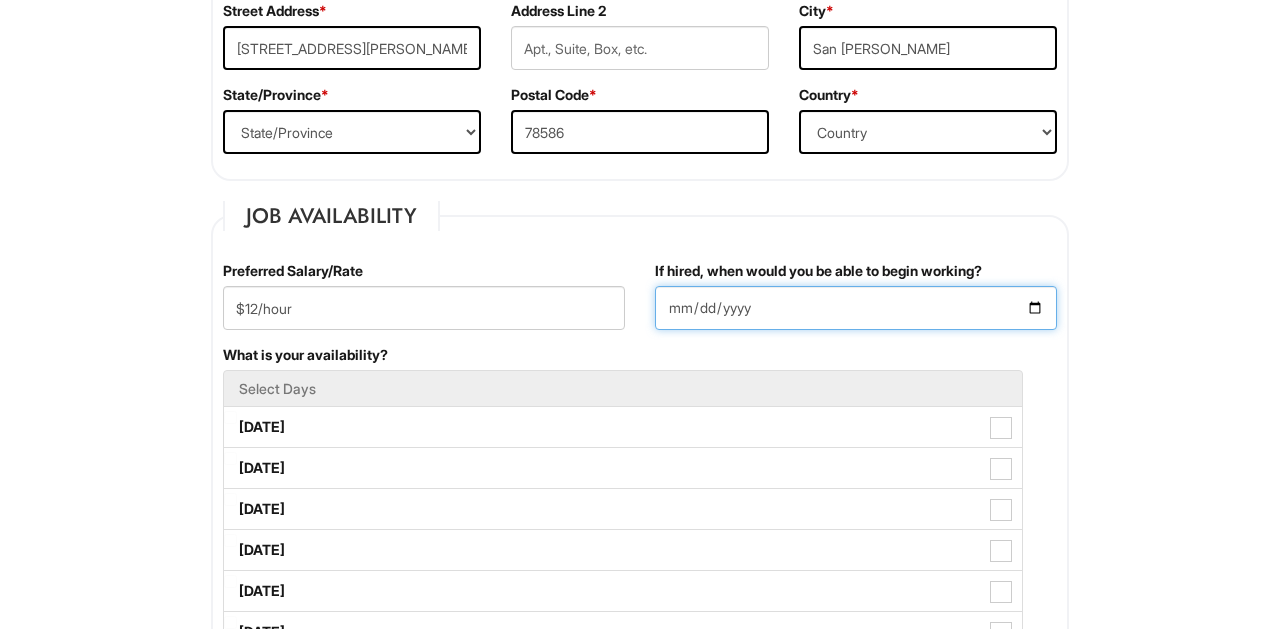 click on "If hired, when would you be able to begin working?" at bounding box center (856, 308) 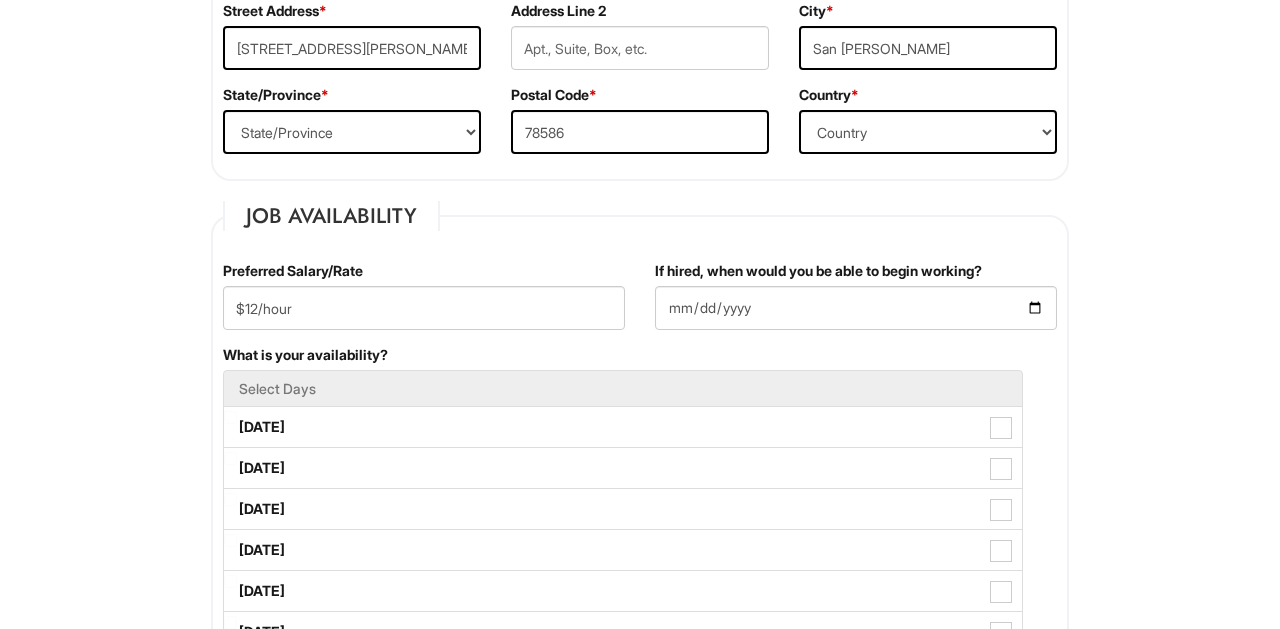 click on "If hired, when would you be able to begin working? [DATE]" at bounding box center (856, 303) 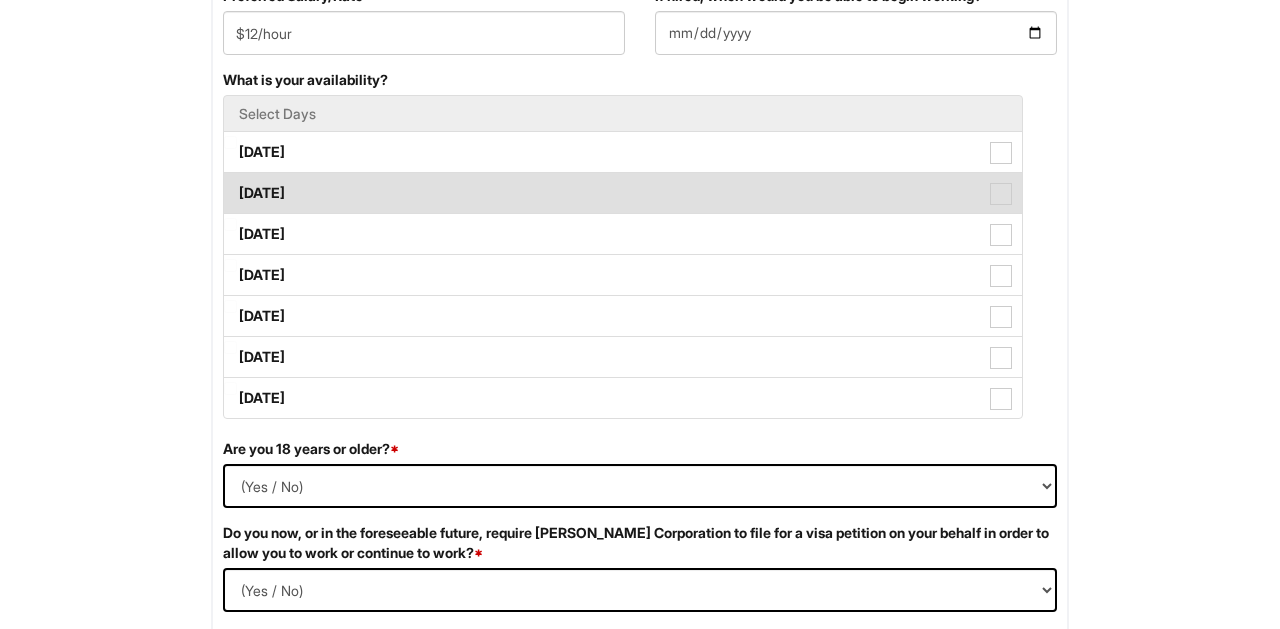 scroll, scrollTop: 1027, scrollLeft: 0, axis: vertical 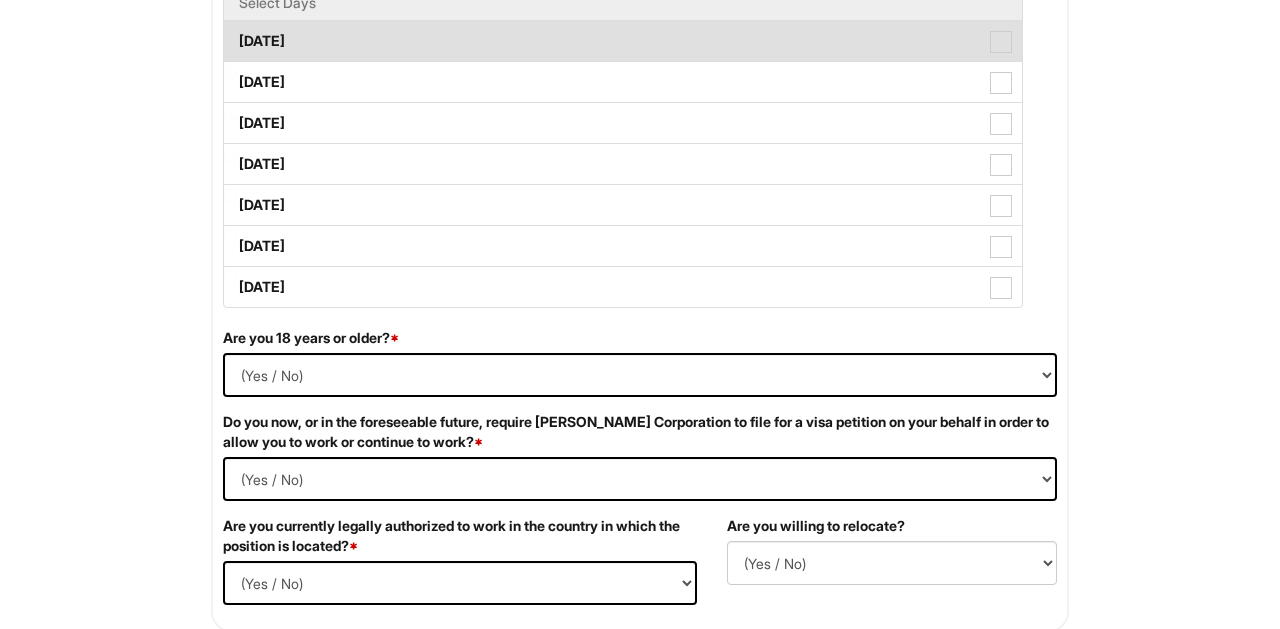 click at bounding box center (1001, 42) 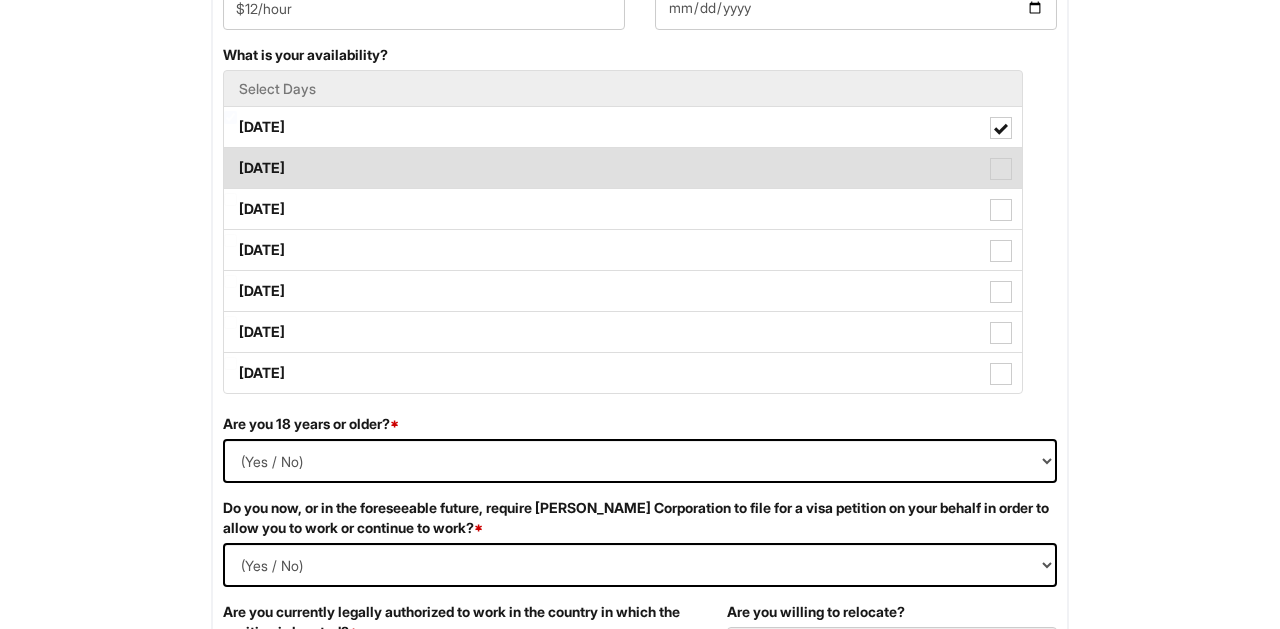 scroll, scrollTop: 919, scrollLeft: 0, axis: vertical 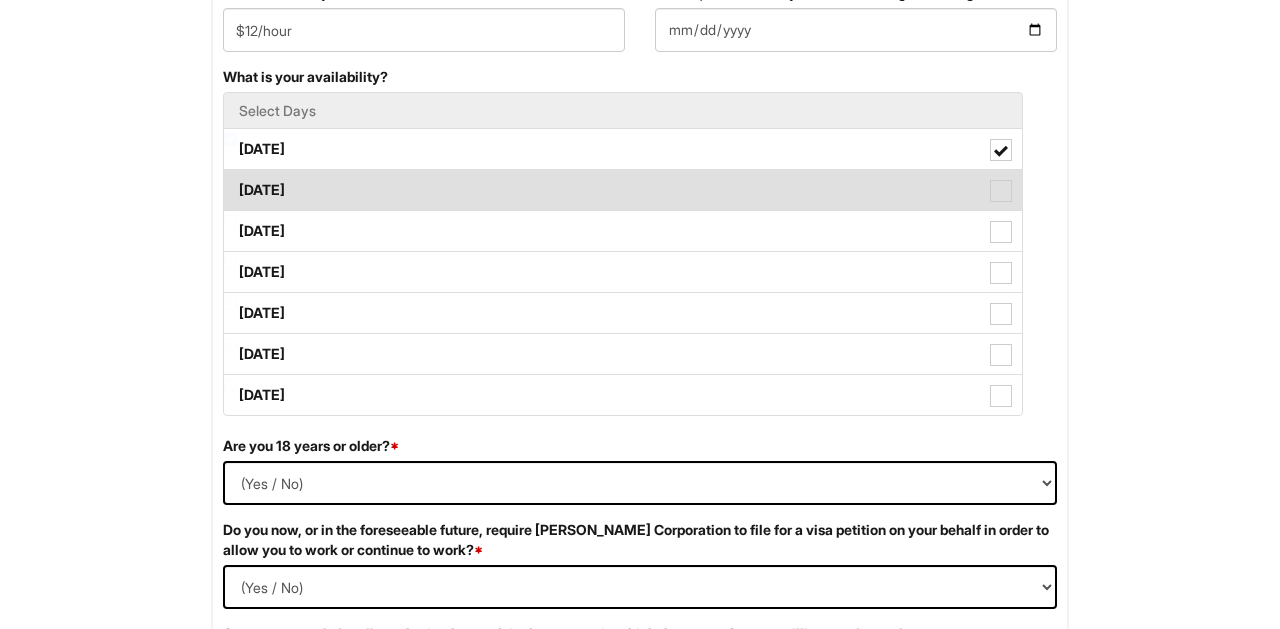 click at bounding box center [1001, 191] 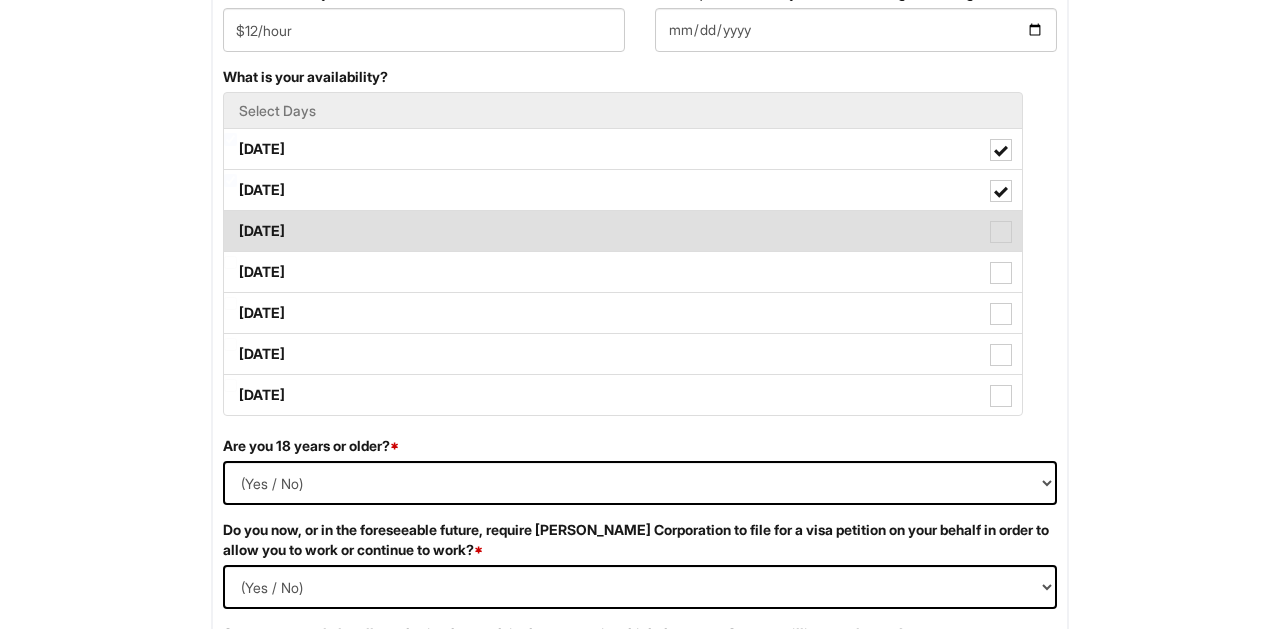 click on "[DATE]" at bounding box center [623, 231] 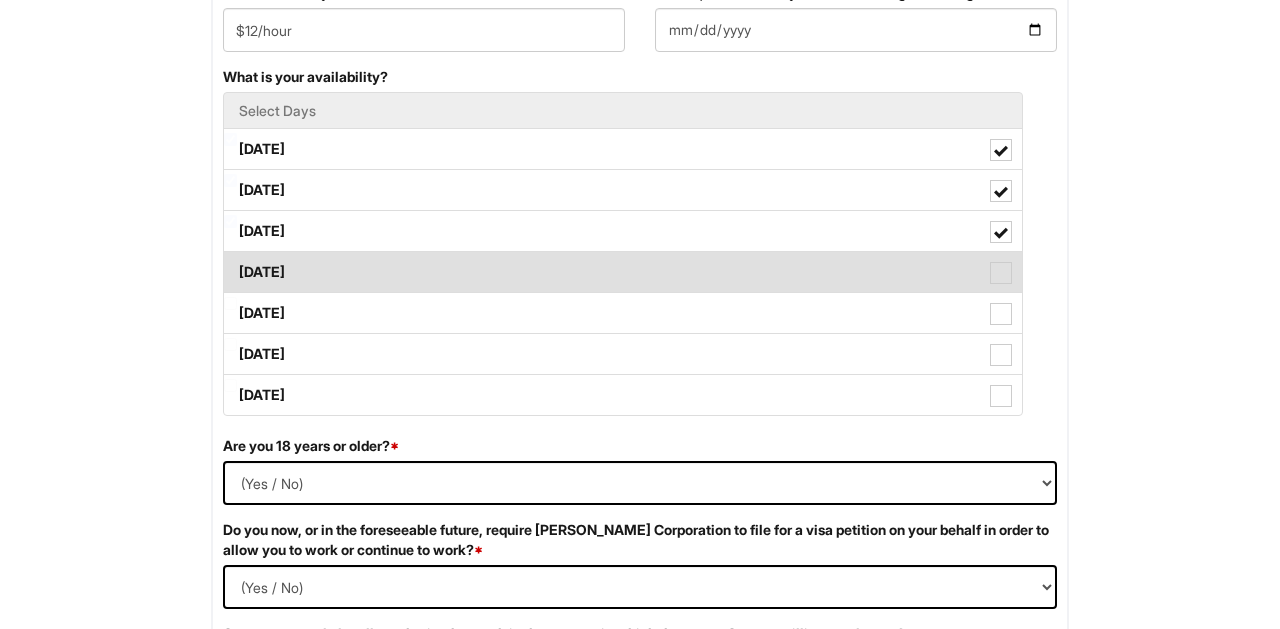 click on "[DATE]" at bounding box center (623, 272) 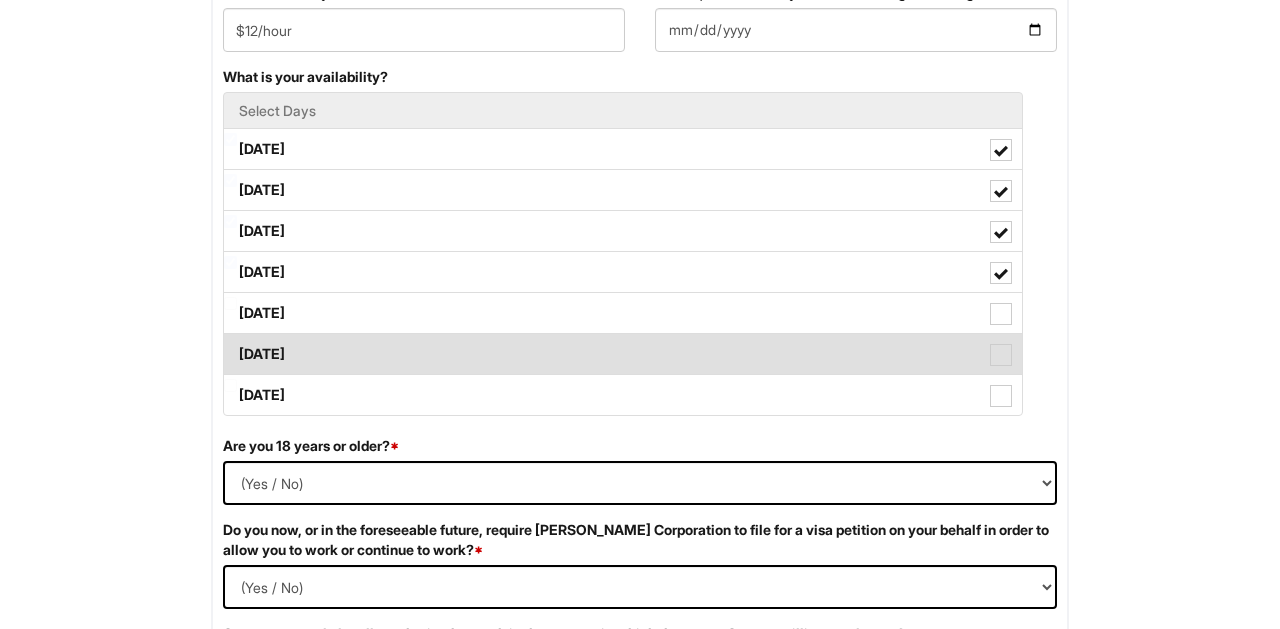 click on "[DATE]" at bounding box center [623, 354] 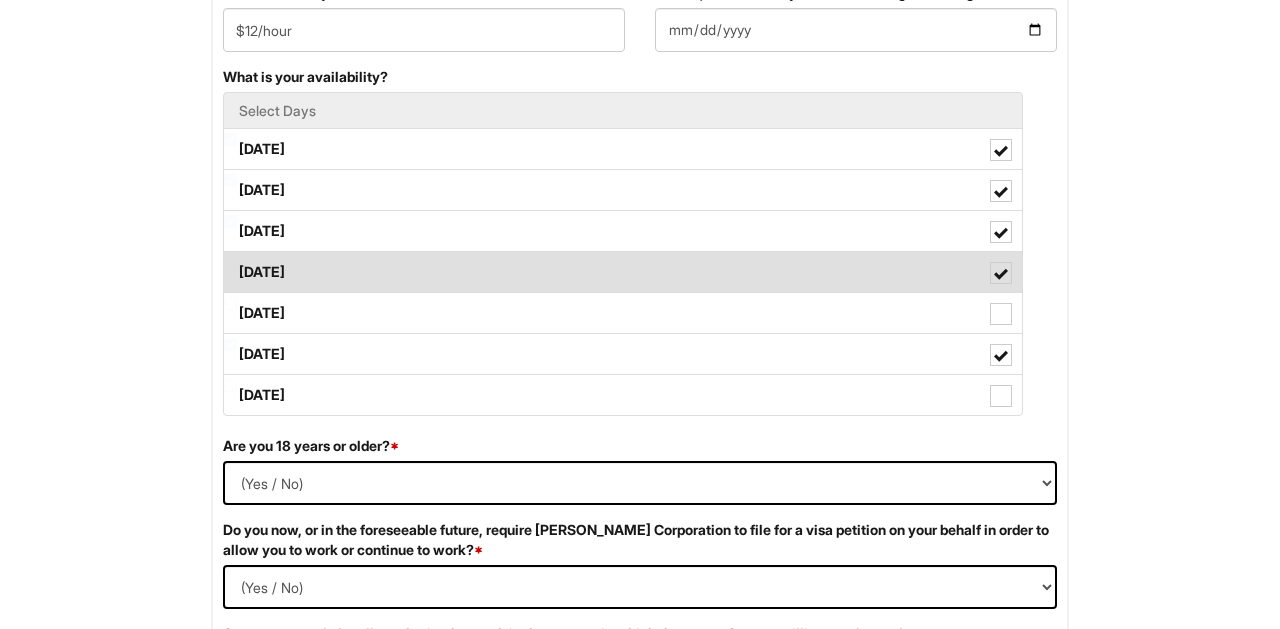 click on "[DATE]" at bounding box center (623, 272) 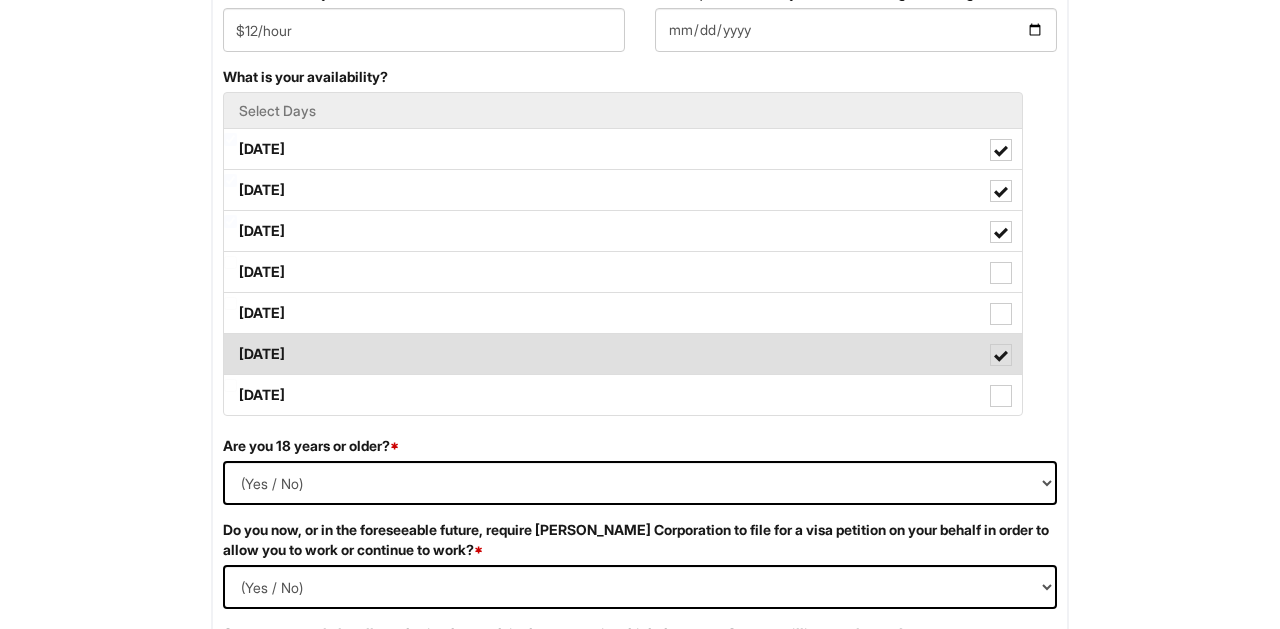click on "[DATE]" at bounding box center (623, 354) 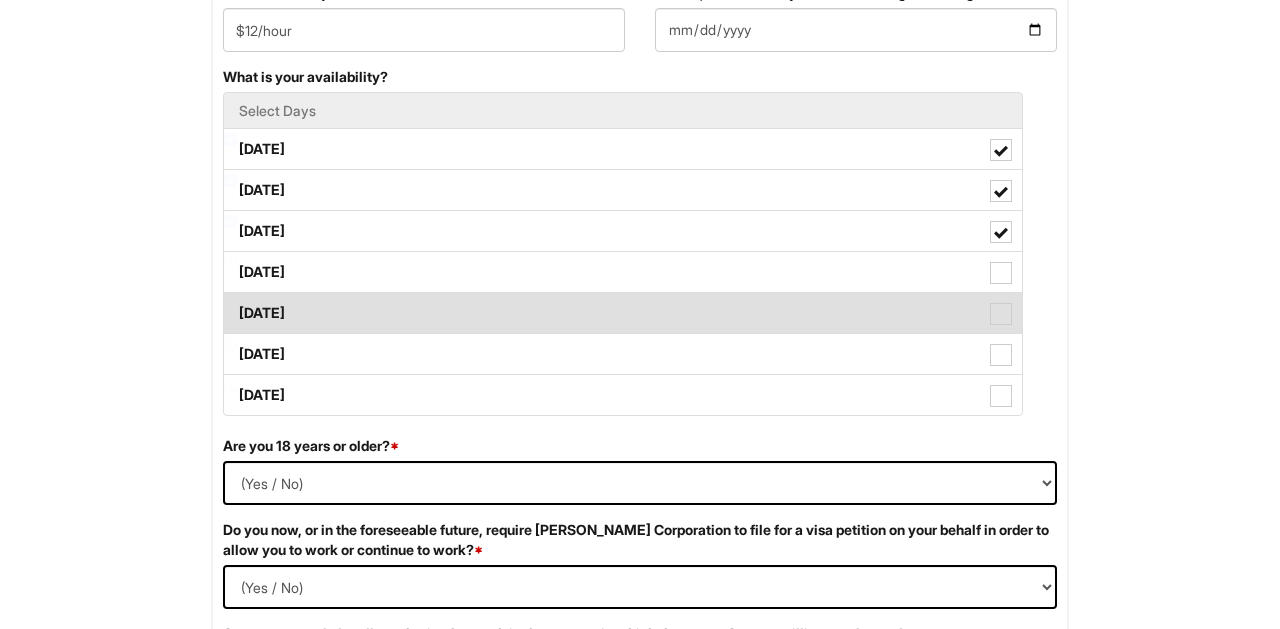 click on "[DATE]" at bounding box center (623, 313) 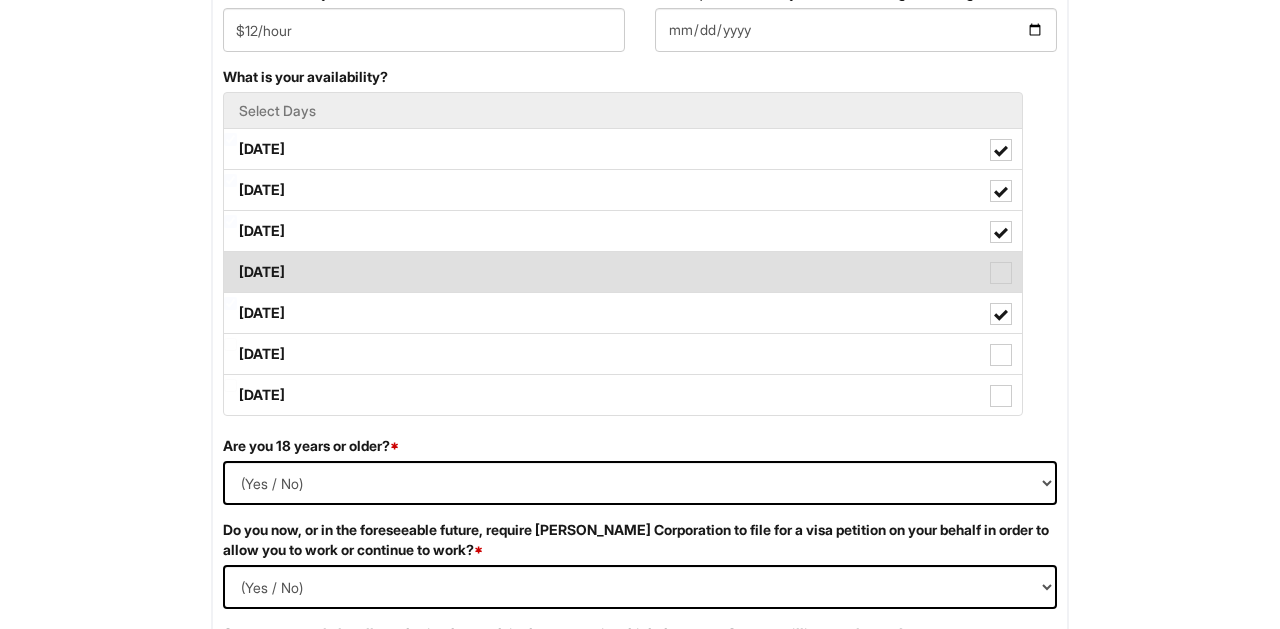 click on "[DATE]" at bounding box center [623, 272] 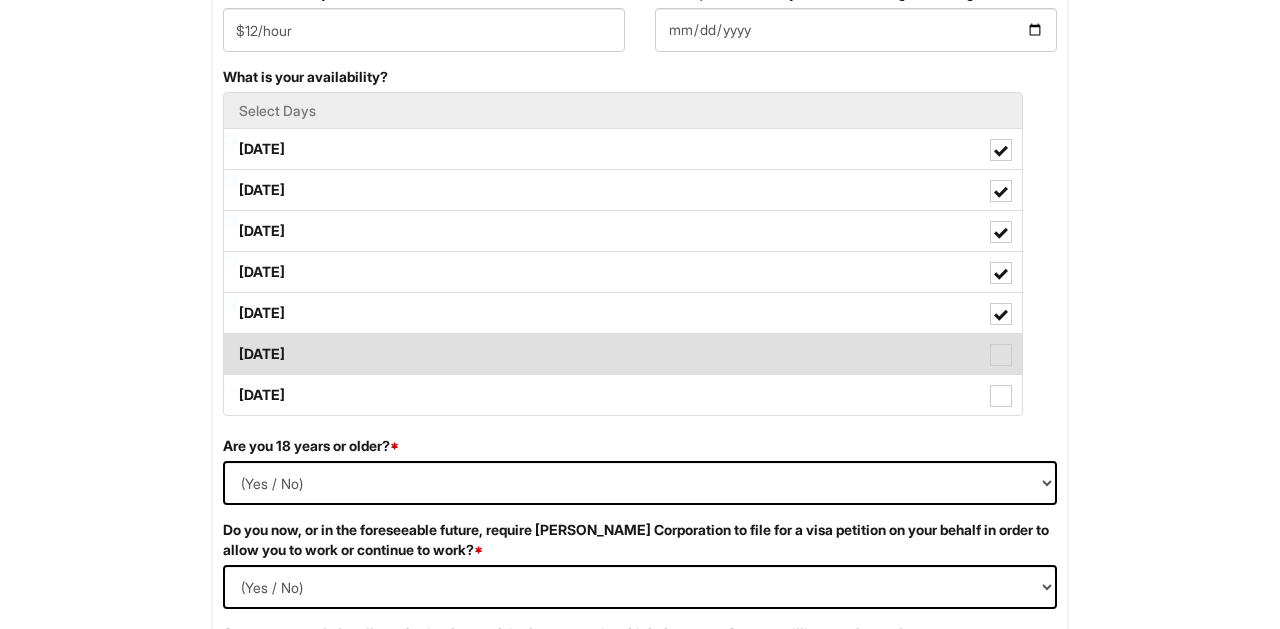 click on "[DATE]" at bounding box center [623, 354] 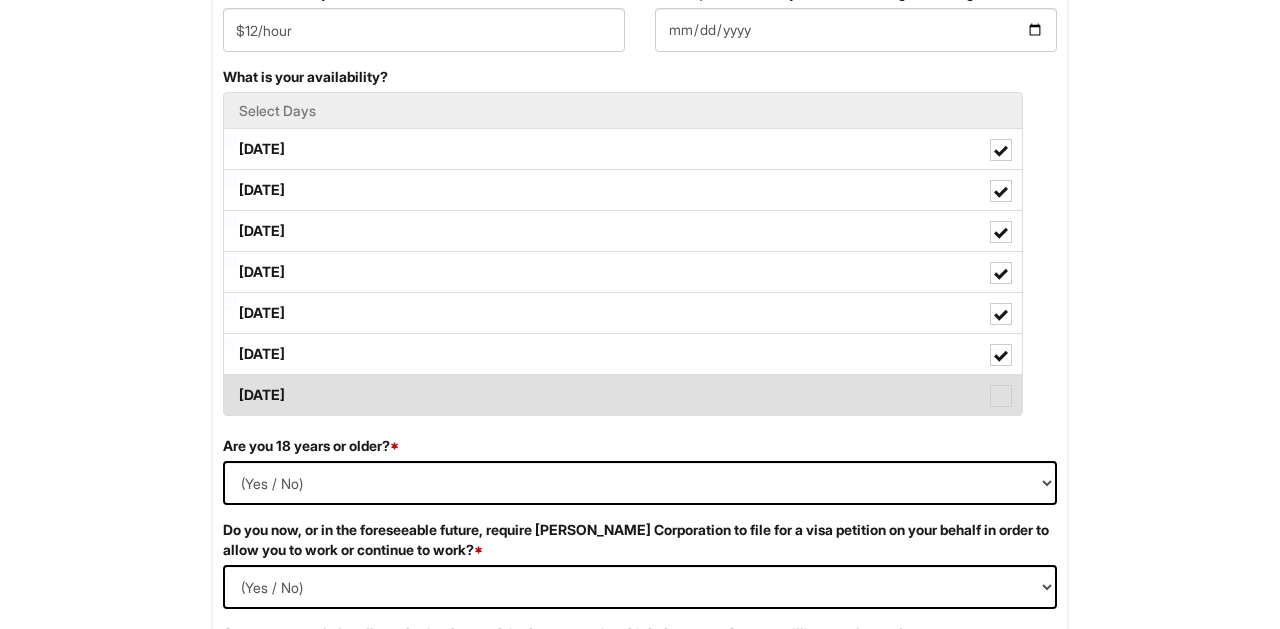 click on "[DATE]" at bounding box center (623, 395) 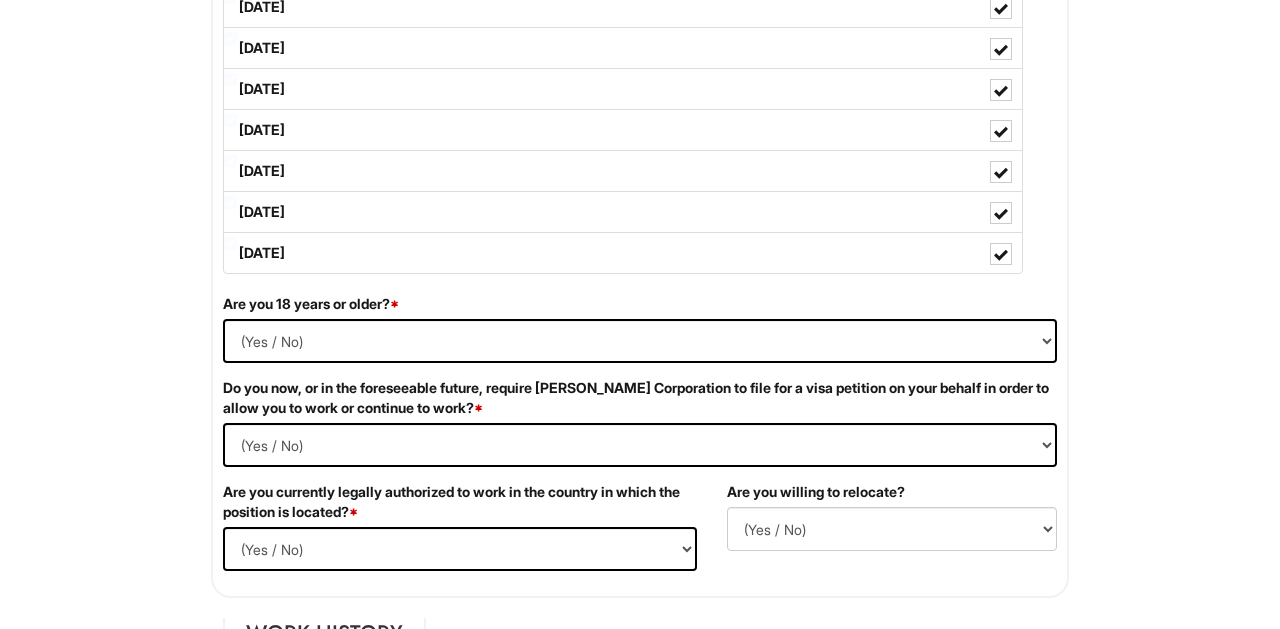 scroll, scrollTop: 1064, scrollLeft: 0, axis: vertical 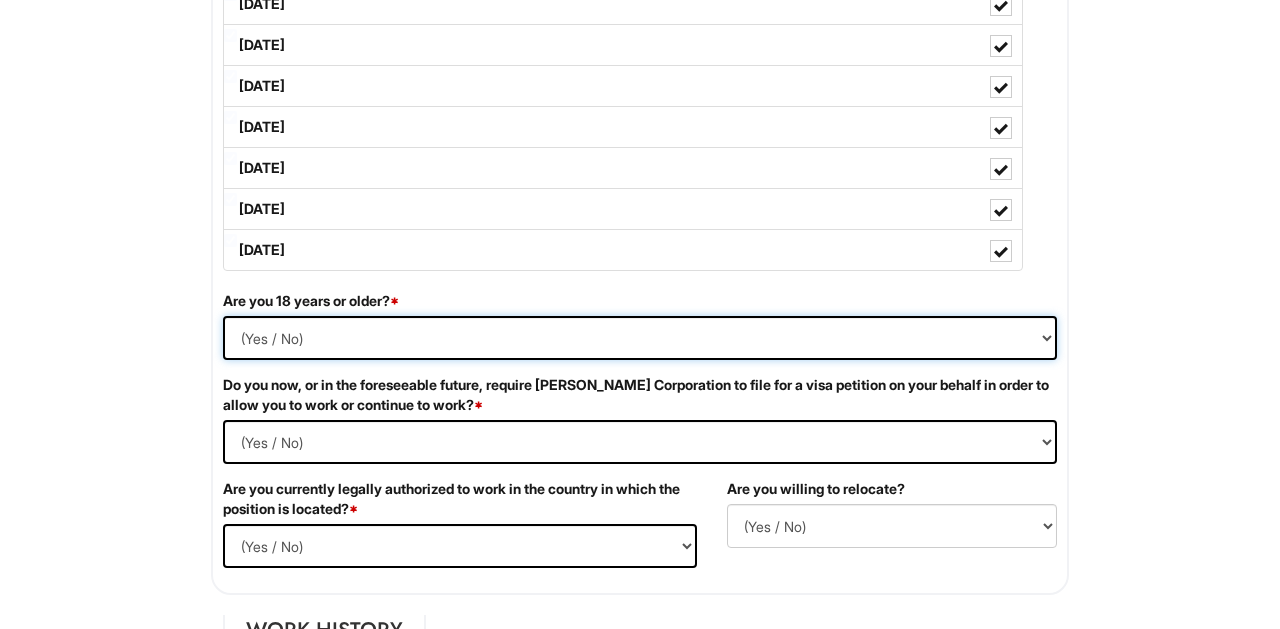 select on "Yes" 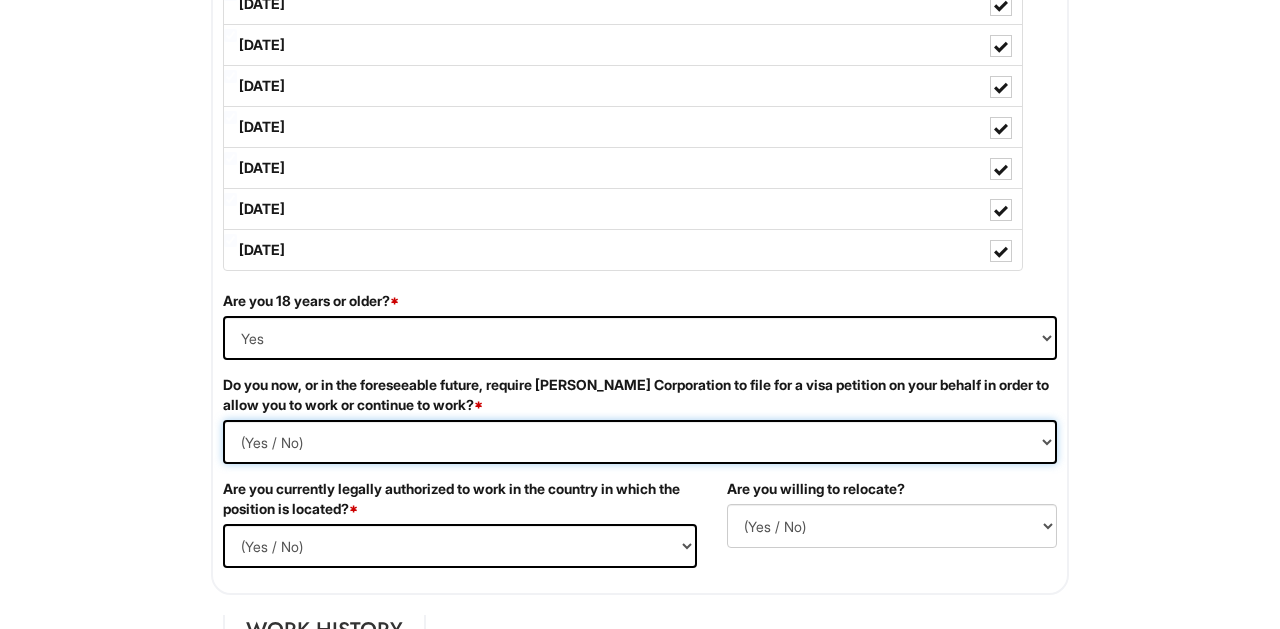 select on "No" 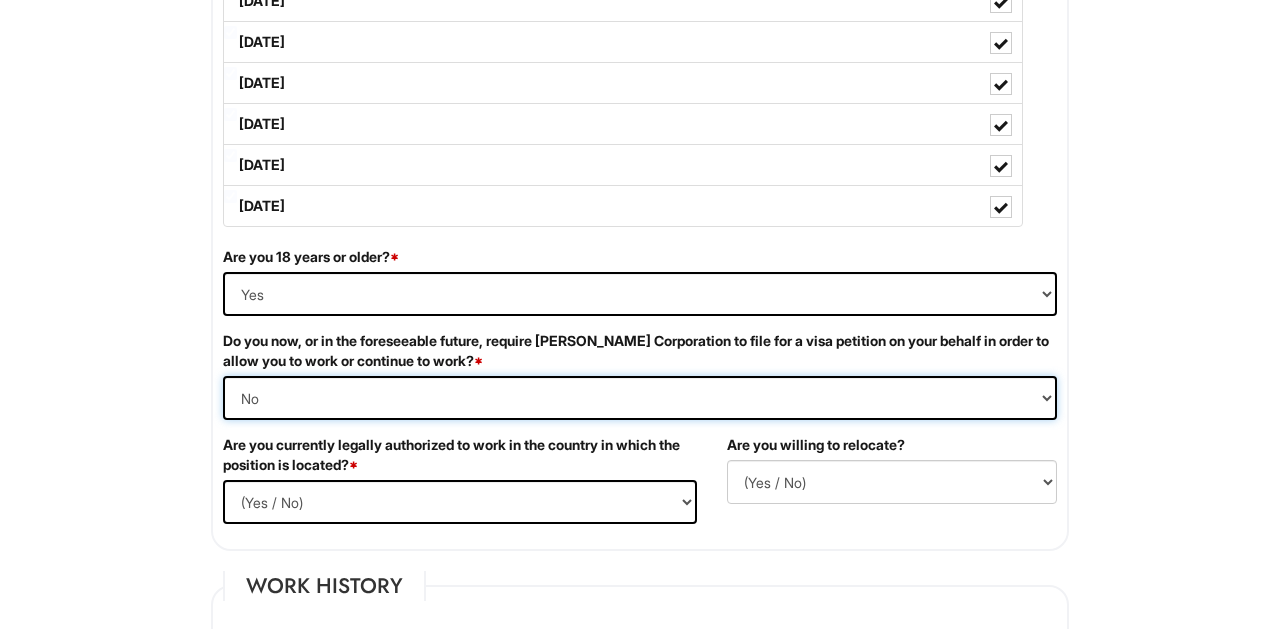 scroll, scrollTop: 1108, scrollLeft: 0, axis: vertical 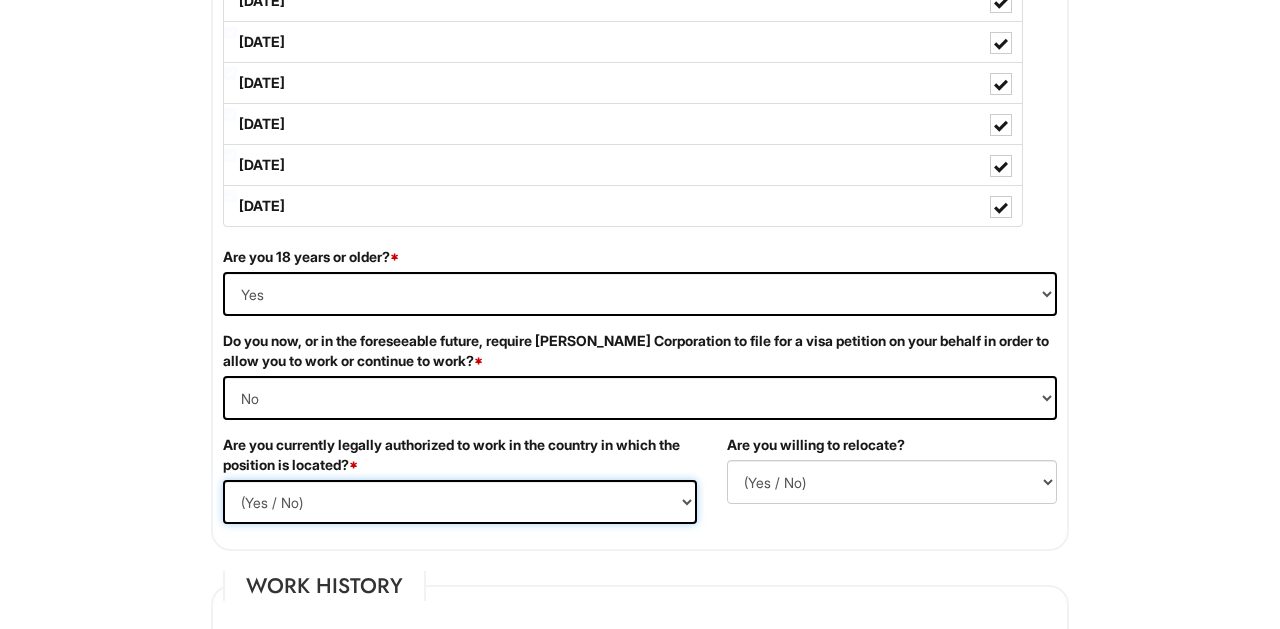 select on "Yes" 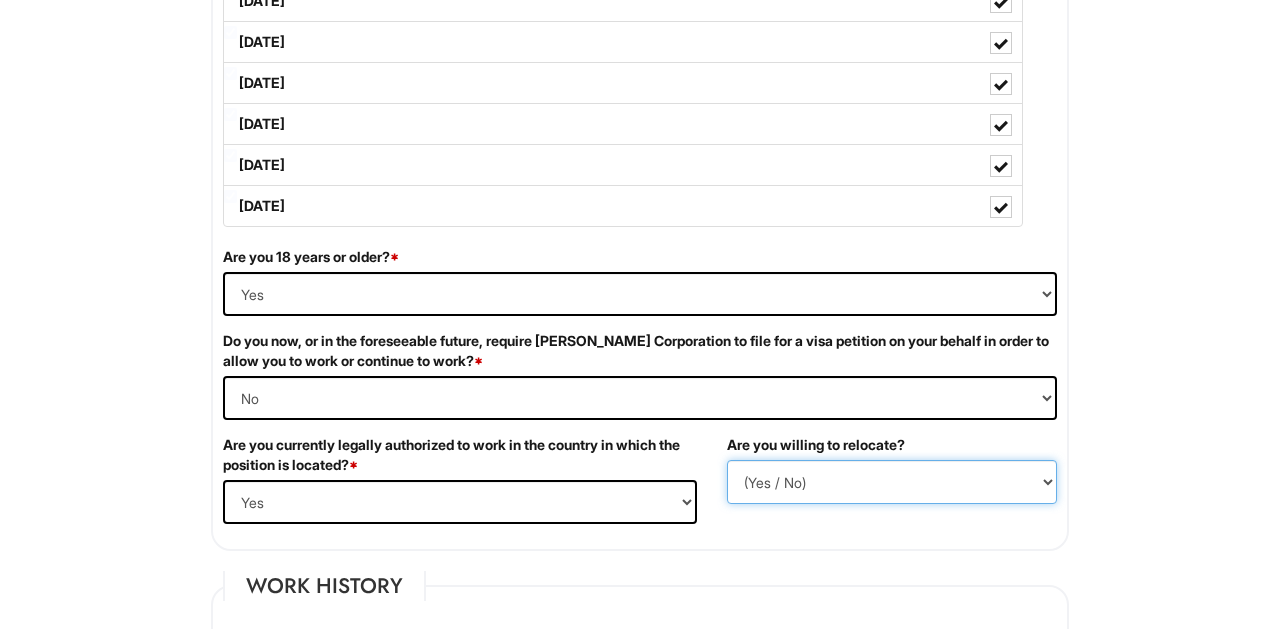 select on "Y" 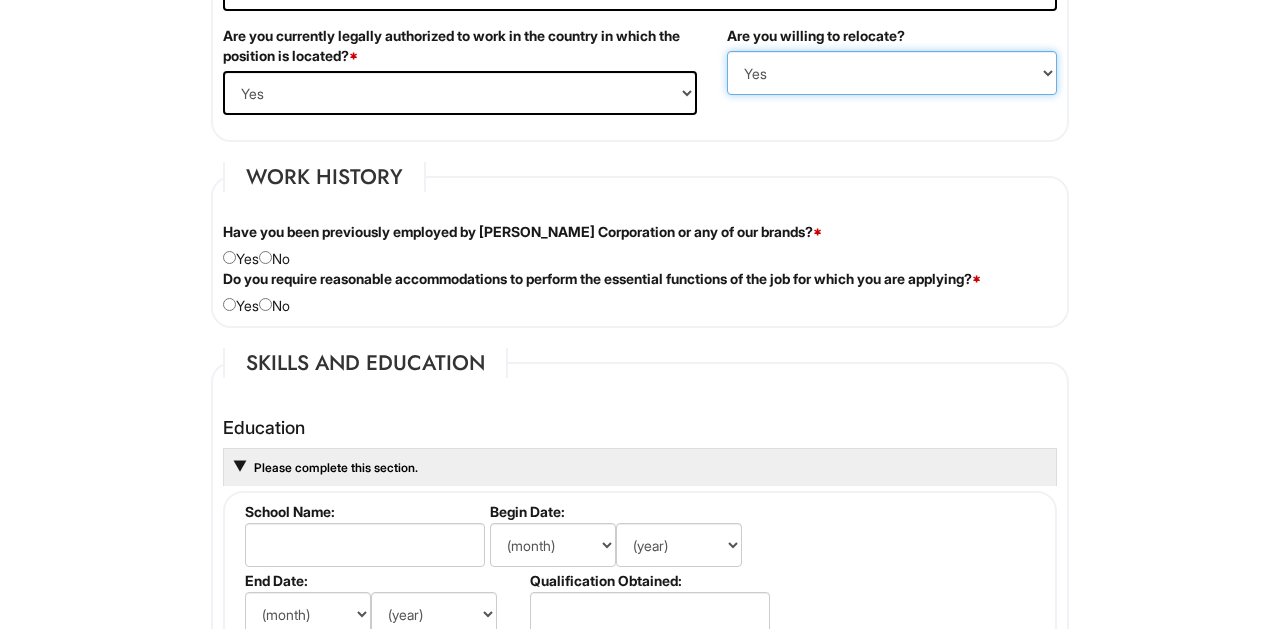 scroll, scrollTop: 1526, scrollLeft: 0, axis: vertical 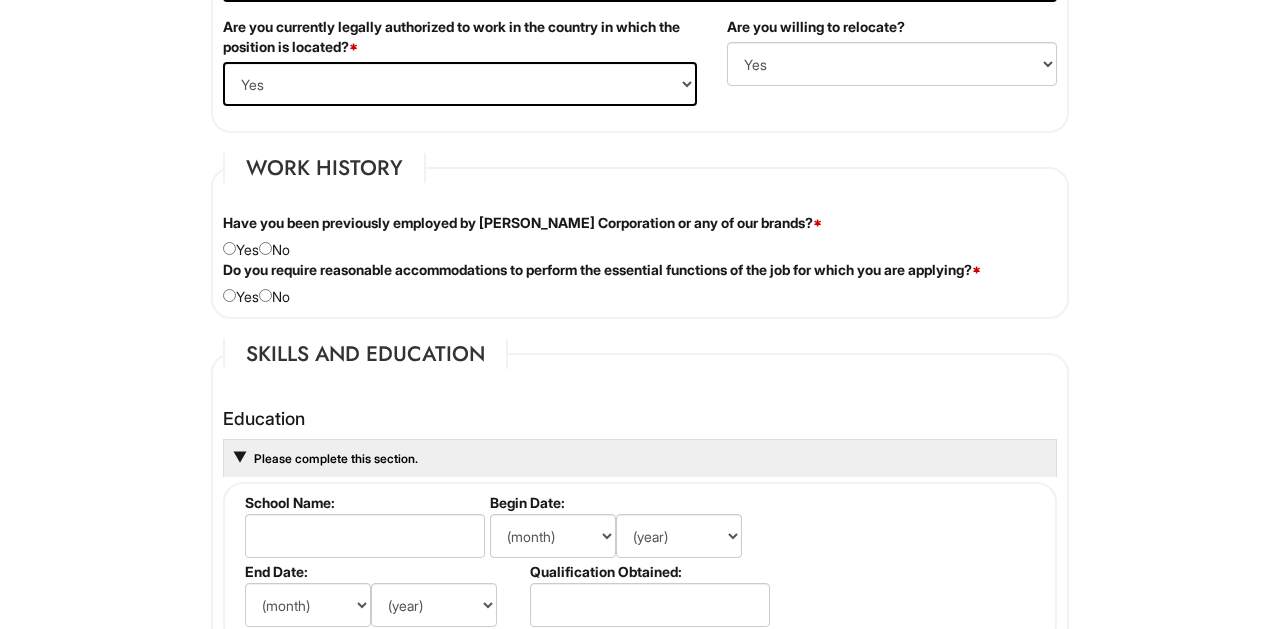 click at bounding box center (229, 248) 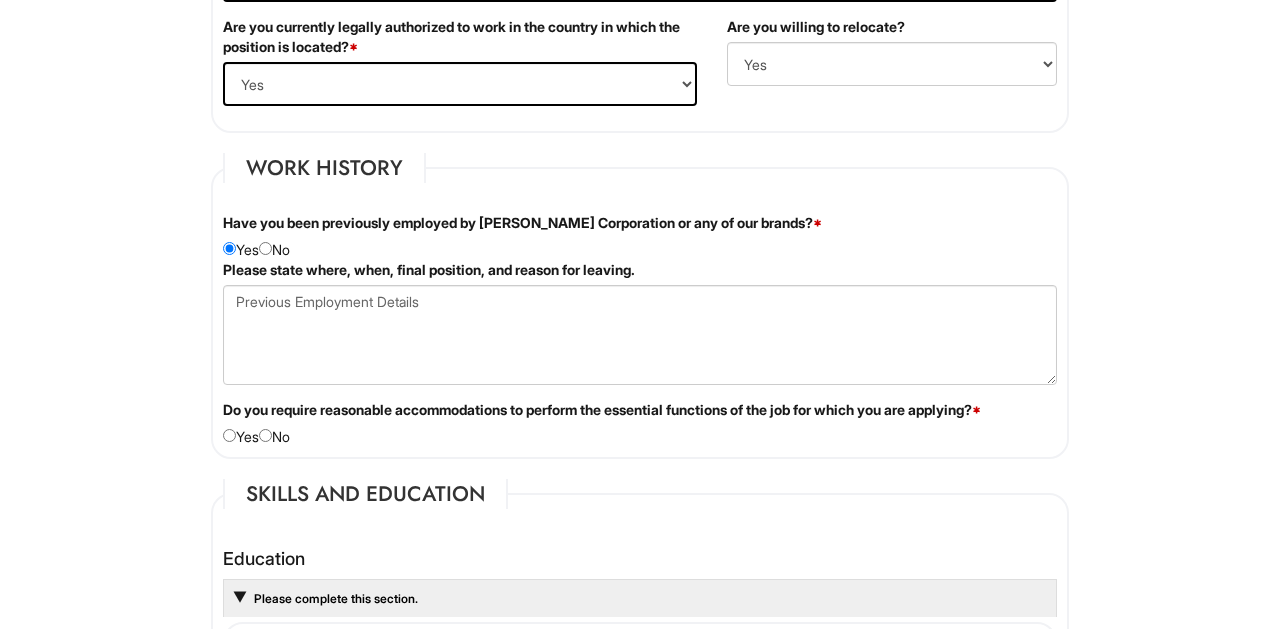 click on "Have you been previously employed by [PERSON_NAME] Corporation or any of our brands? *    Yes   No" at bounding box center [640, 236] 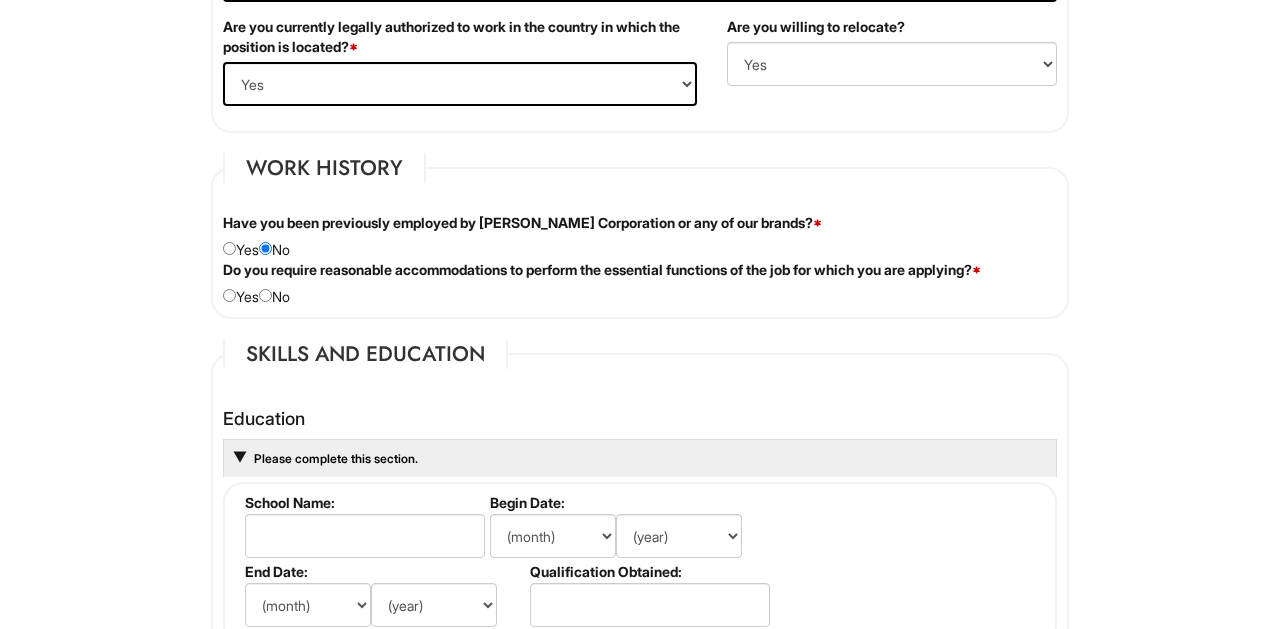 click at bounding box center (265, 295) 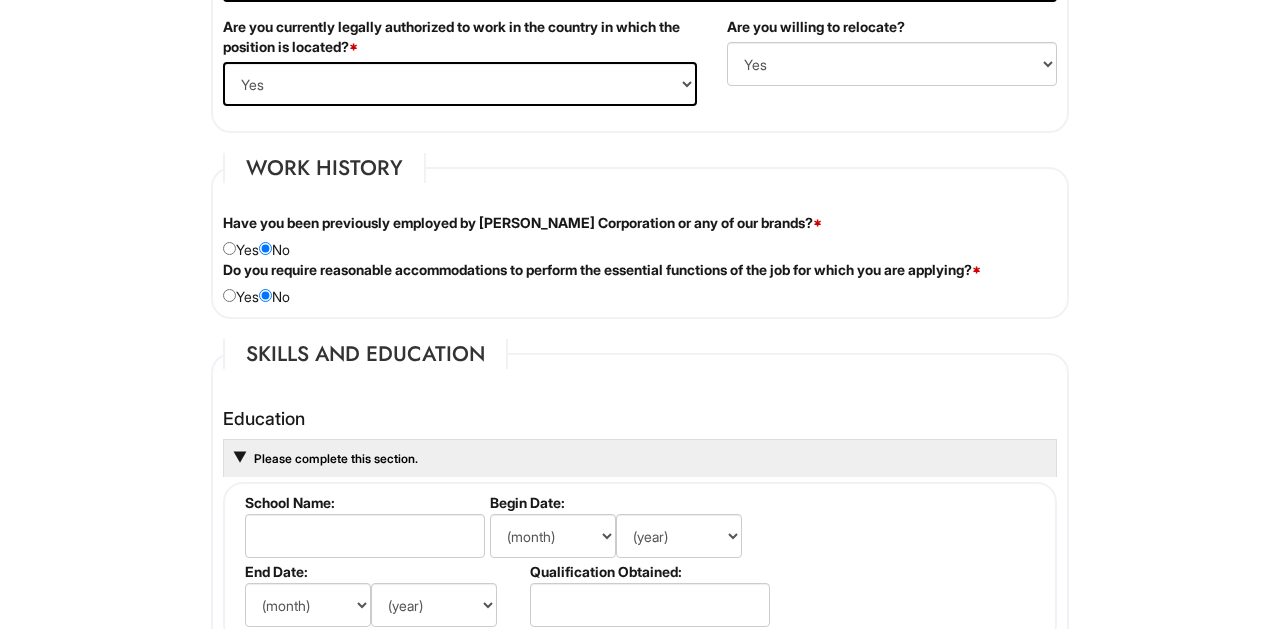 click at bounding box center (229, 295) 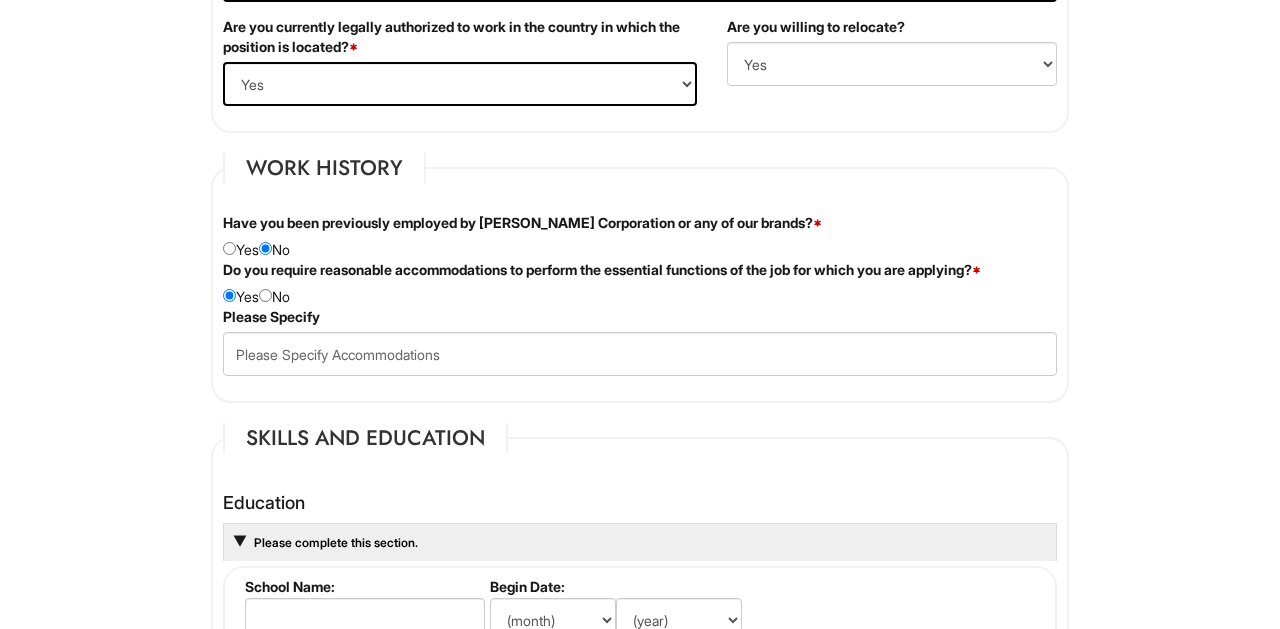 click at bounding box center (265, 295) 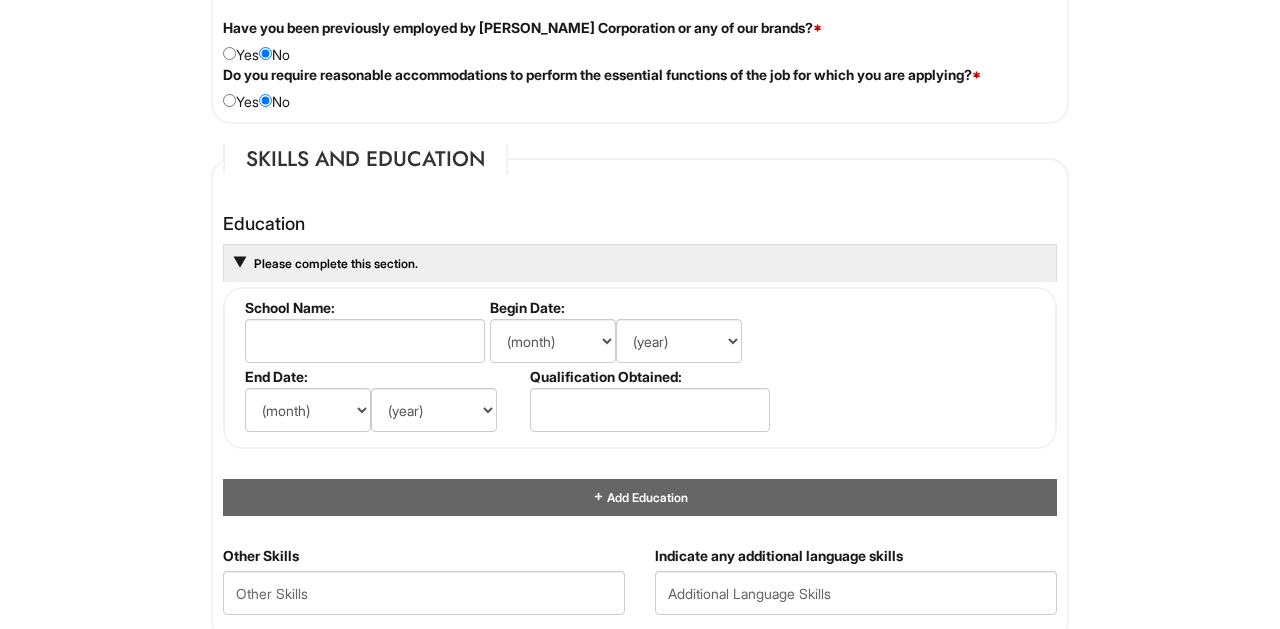 scroll, scrollTop: 1731, scrollLeft: 0, axis: vertical 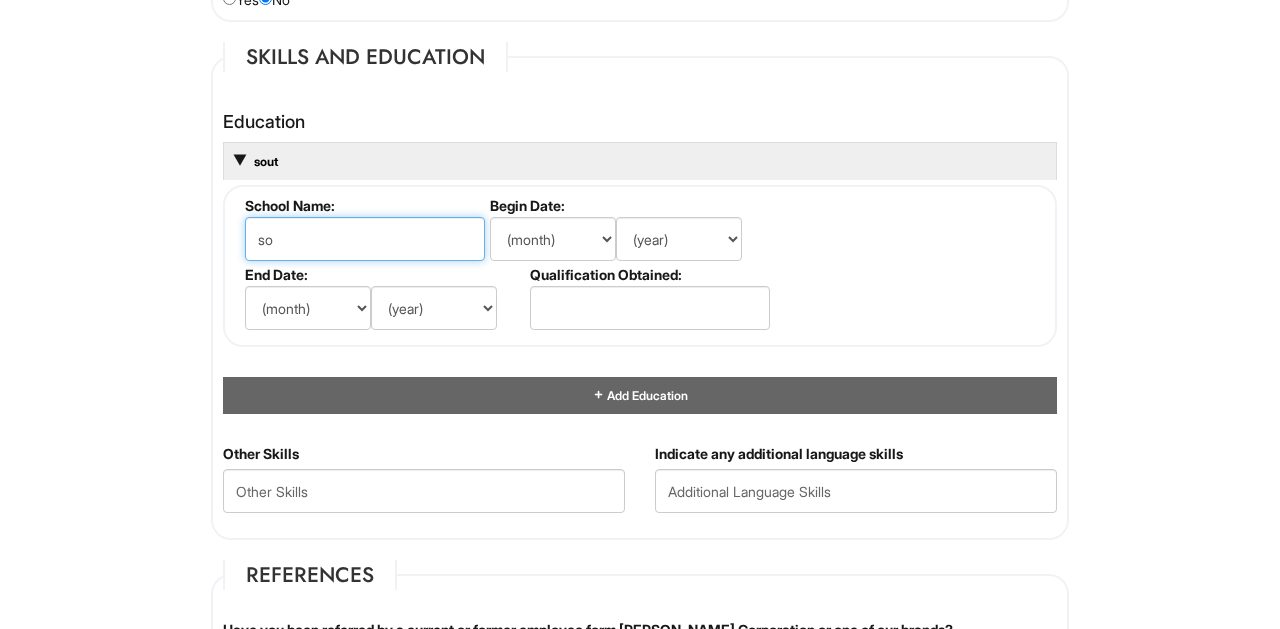 type on "s" 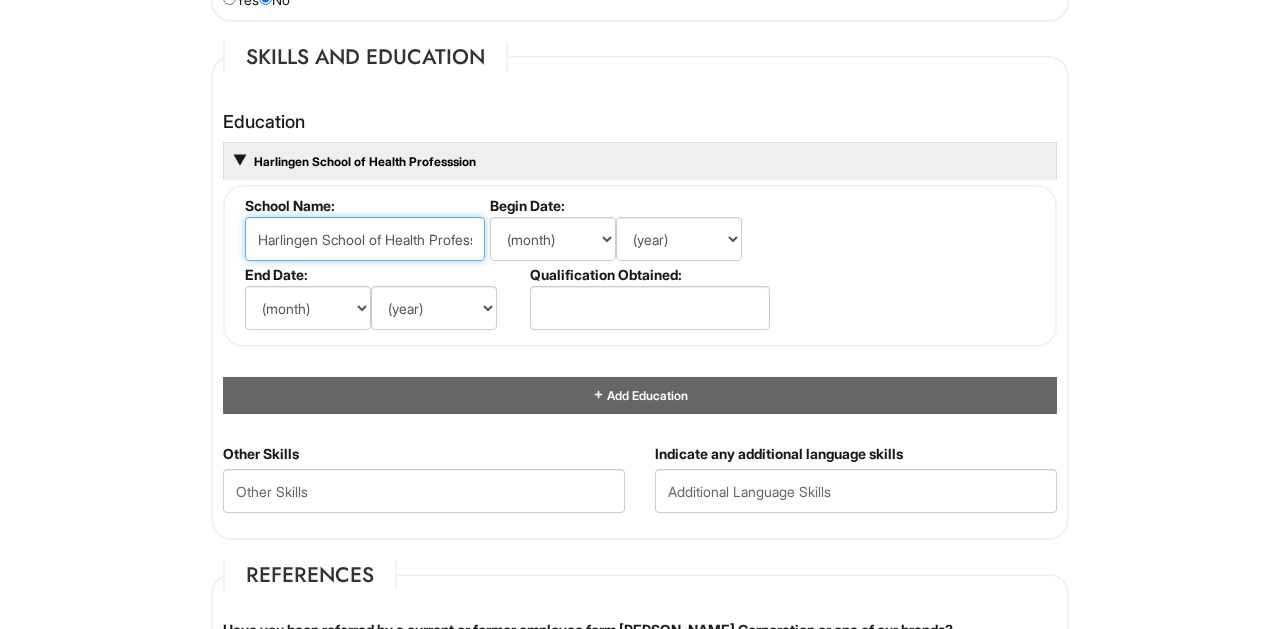 click on "Harlingen School of Health Professsion" at bounding box center (365, 239) 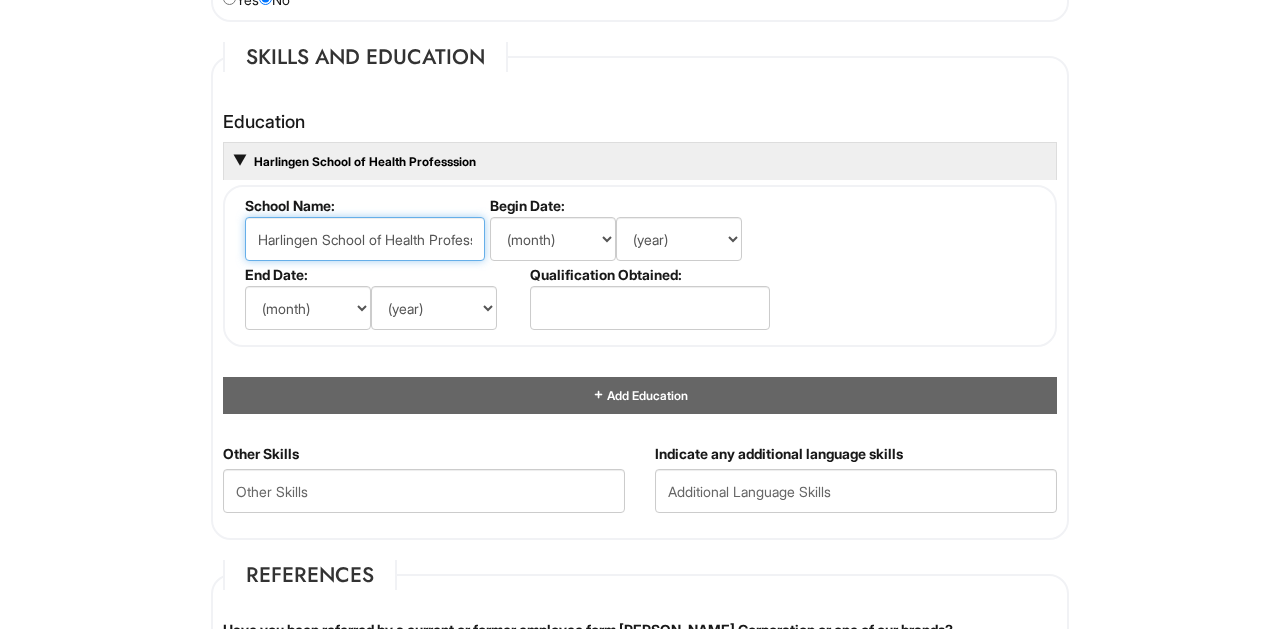 drag, startPoint x: 405, startPoint y: 235, endPoint x: 543, endPoint y: 235, distance: 138 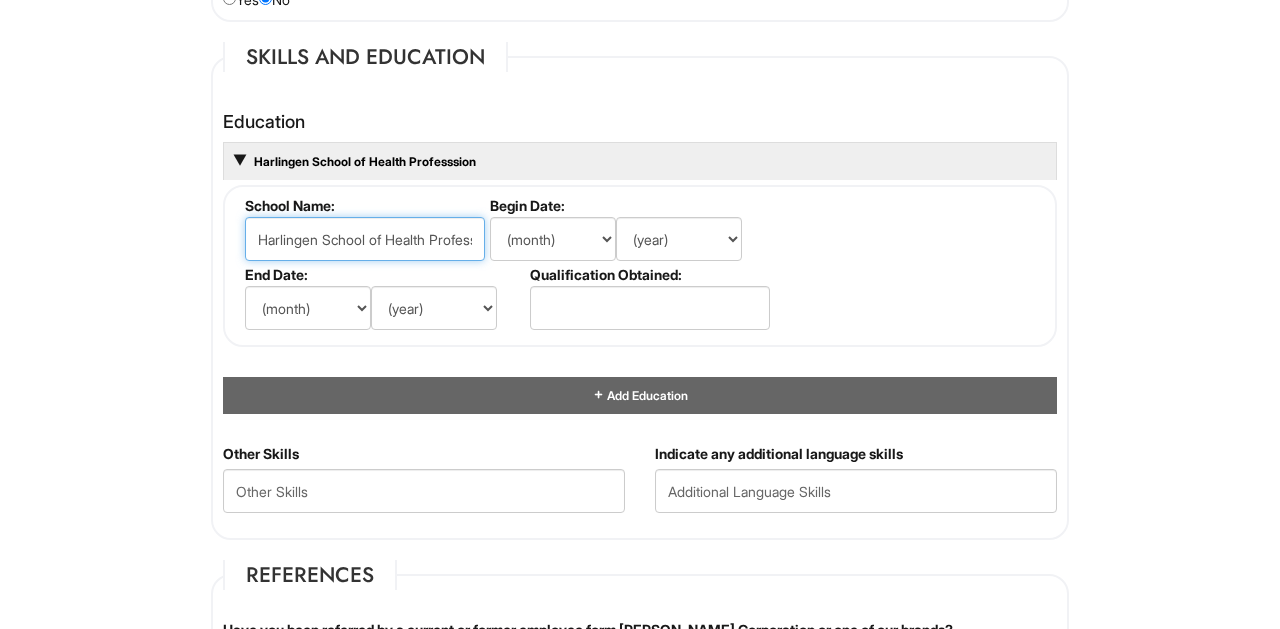 click on "Harlingen School of Health Professsion" at bounding box center [365, 239] 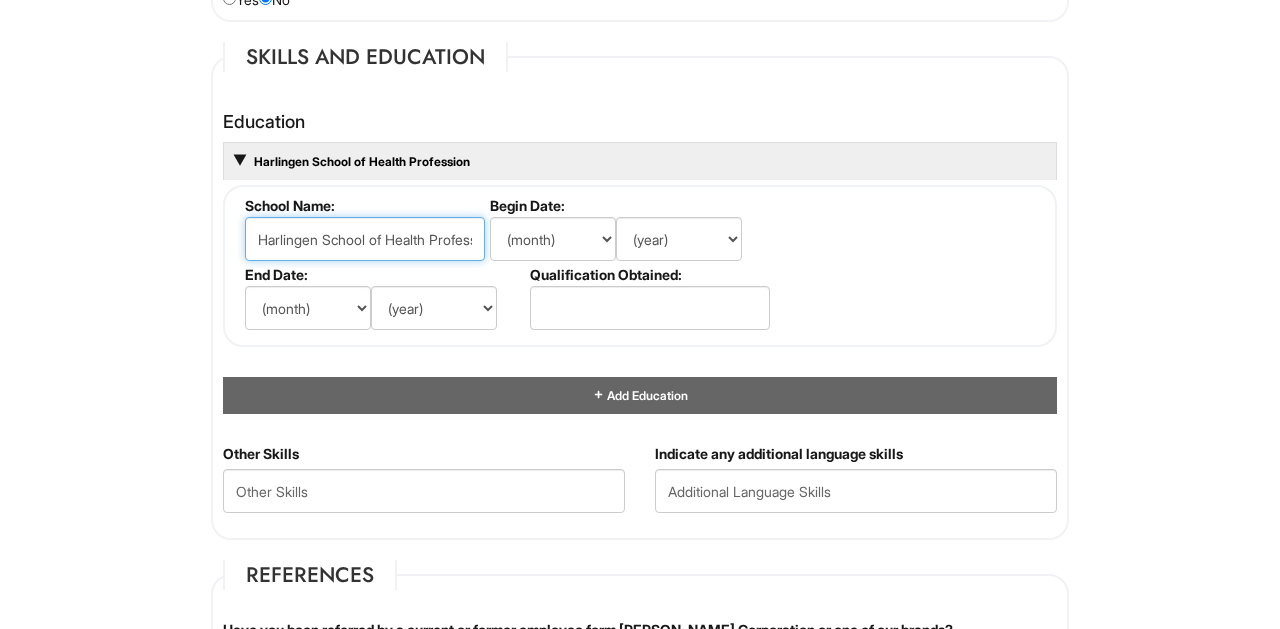 type on "Harlingen School of Health Profession" 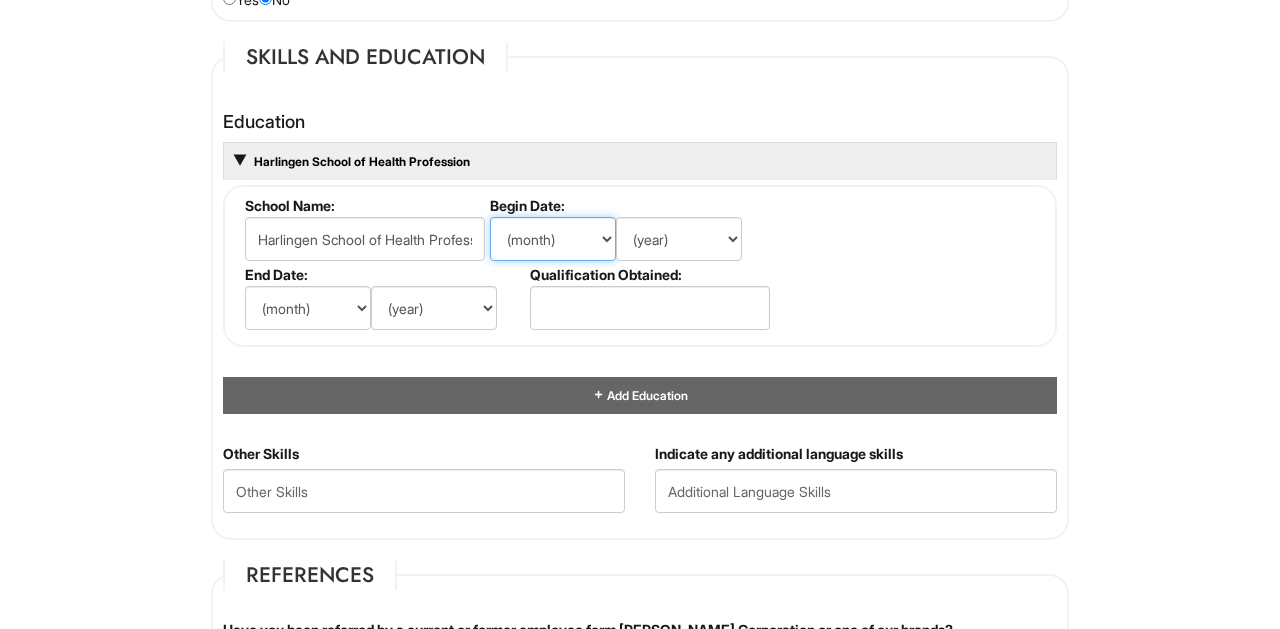 select on "8" 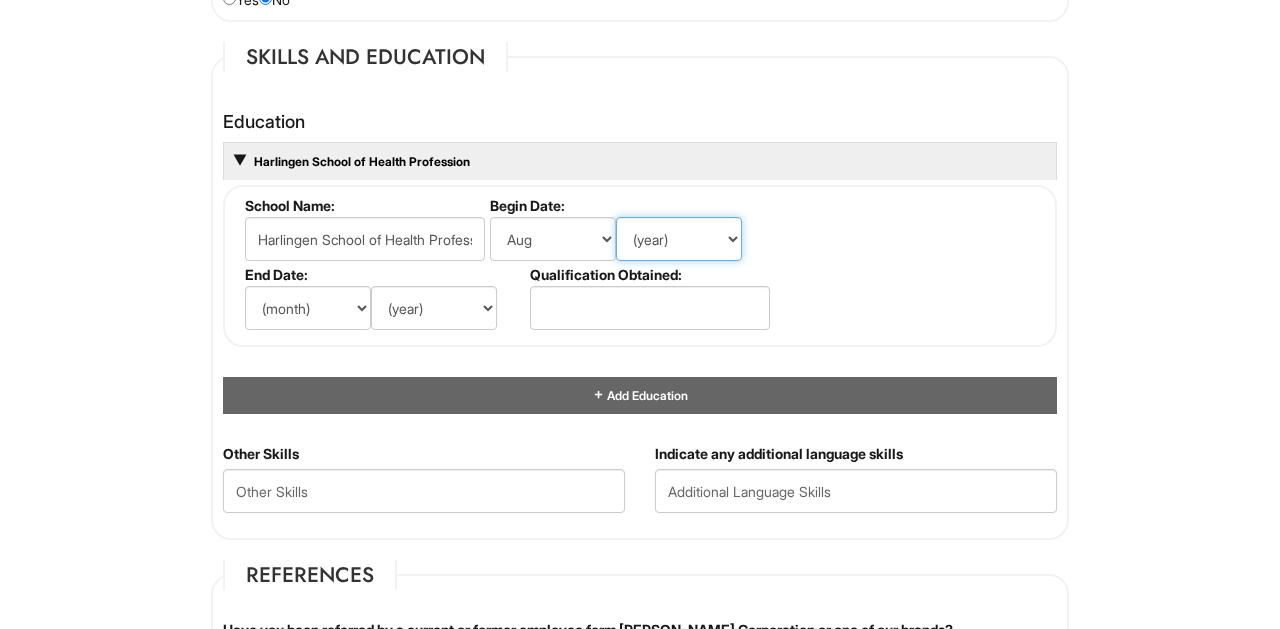 select on "2018" 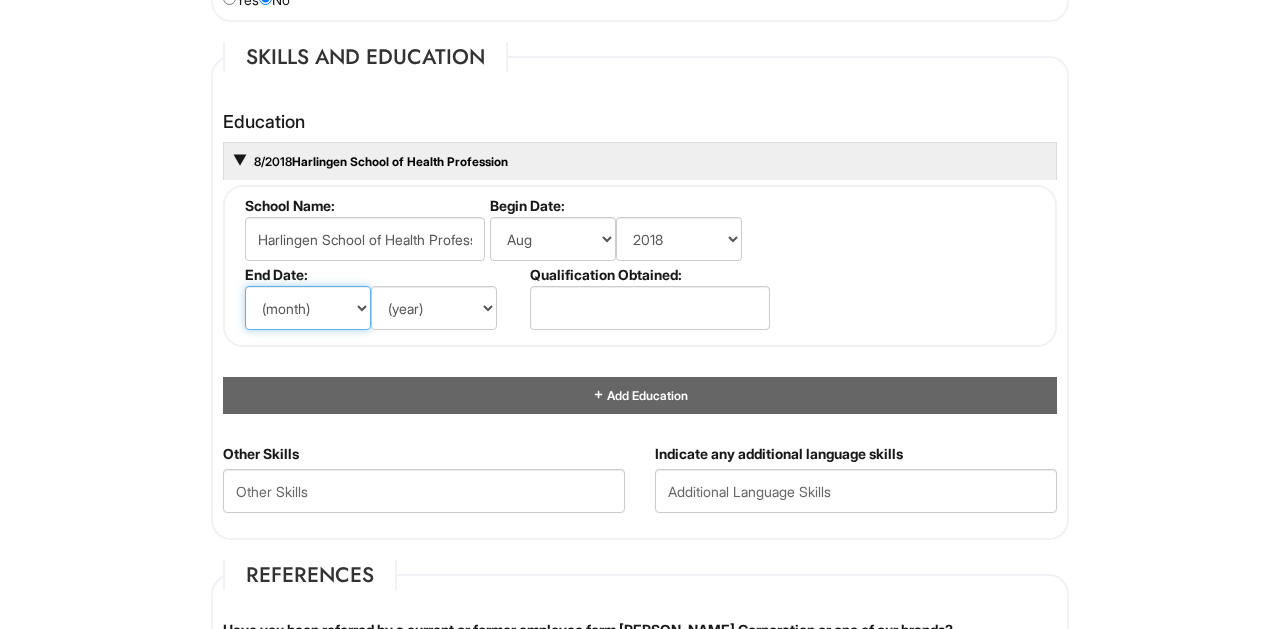 select on "5" 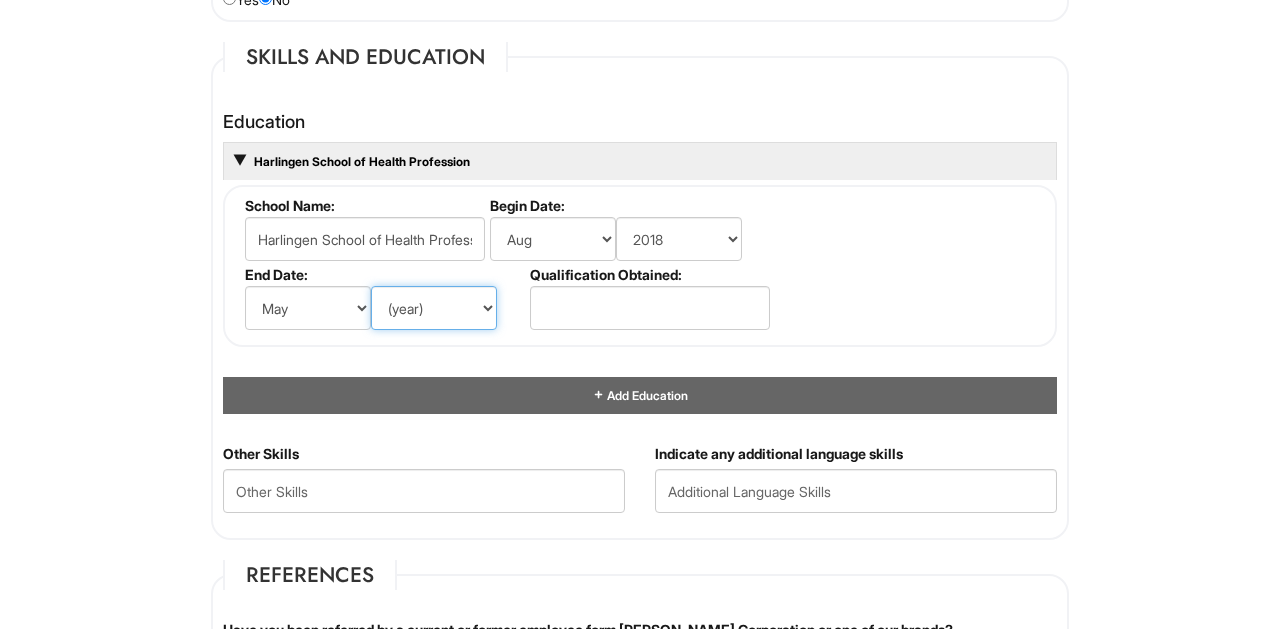 select on "2022" 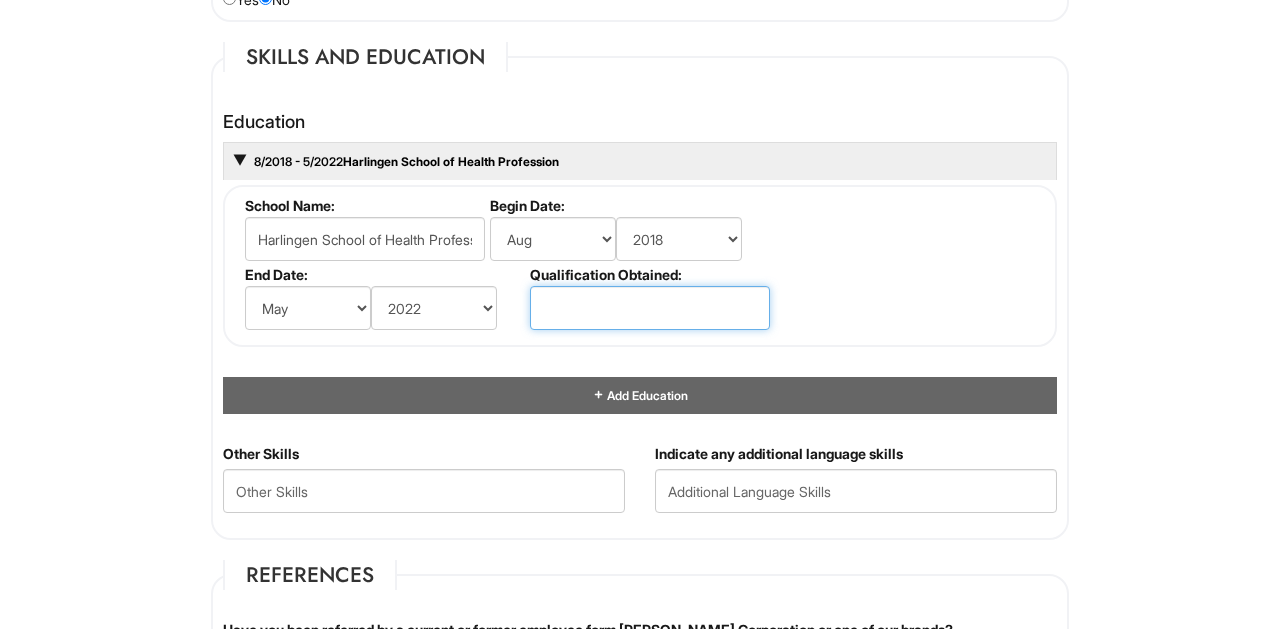 click at bounding box center [650, 308] 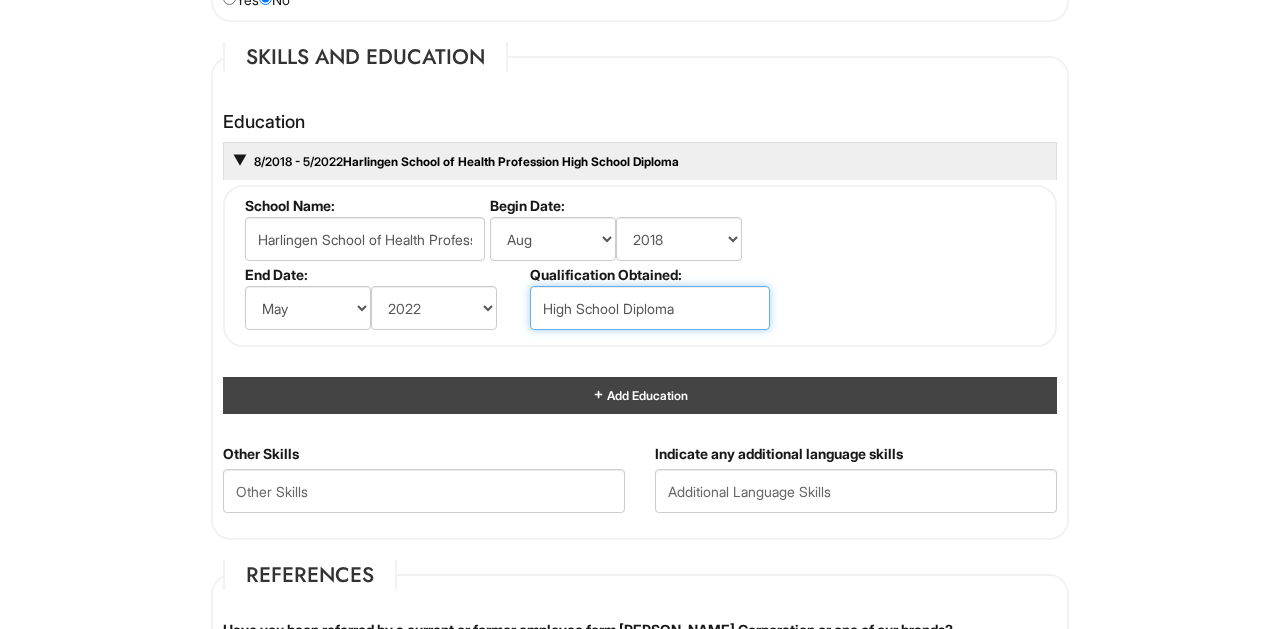 type on "High School Diploma" 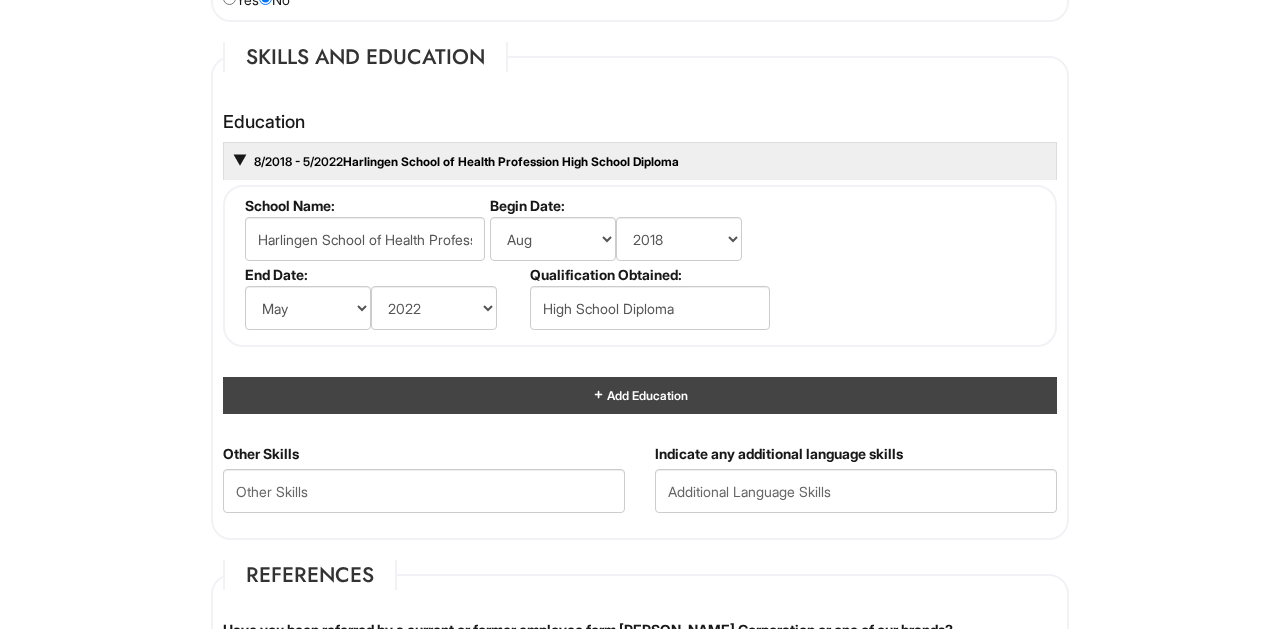 click on "Add Education" at bounding box center (640, 395) 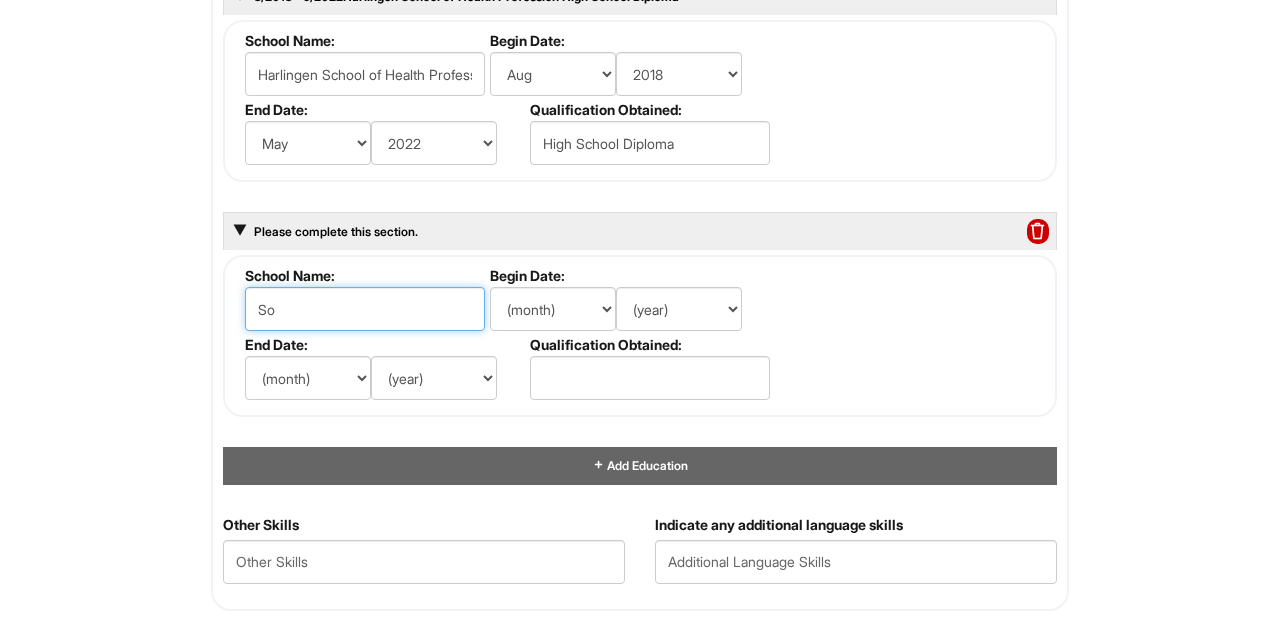 scroll, scrollTop: 2004, scrollLeft: 0, axis: vertical 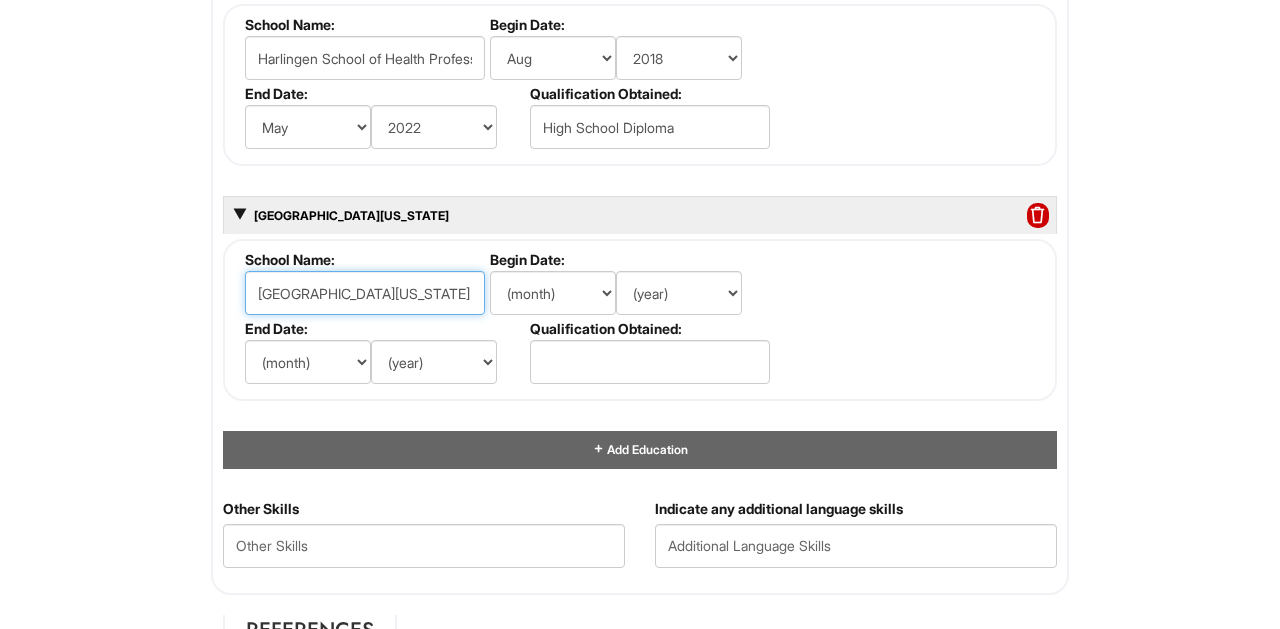 type on "[GEOGRAPHIC_DATA][US_STATE]" 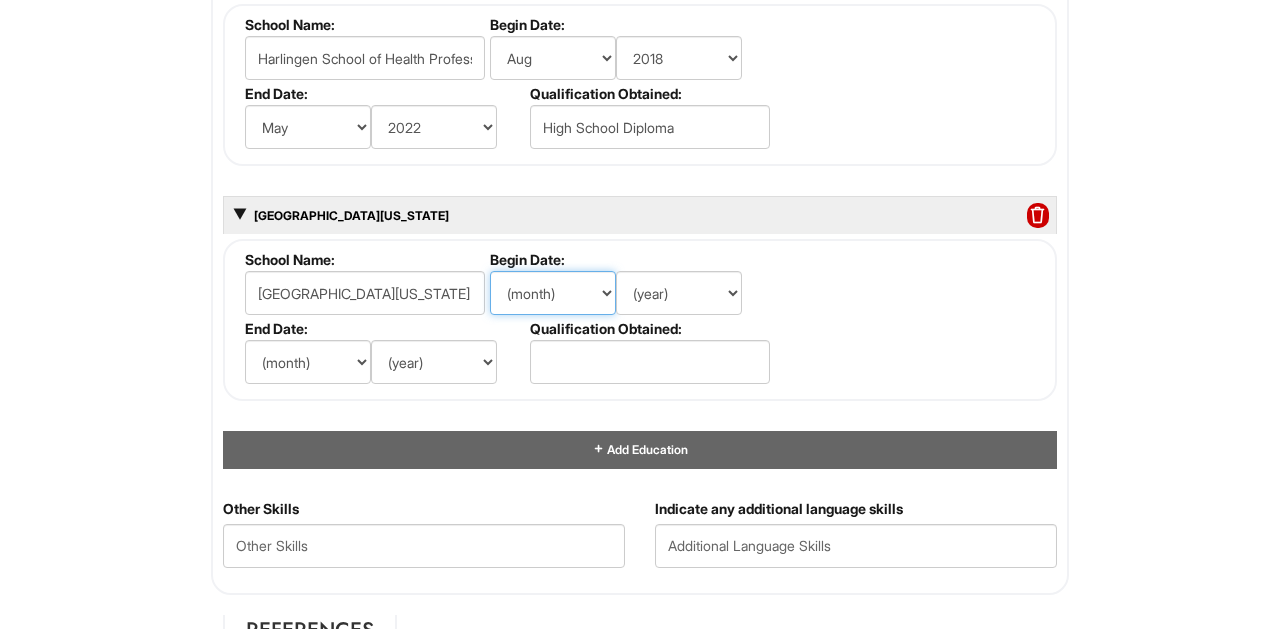 select on "8" 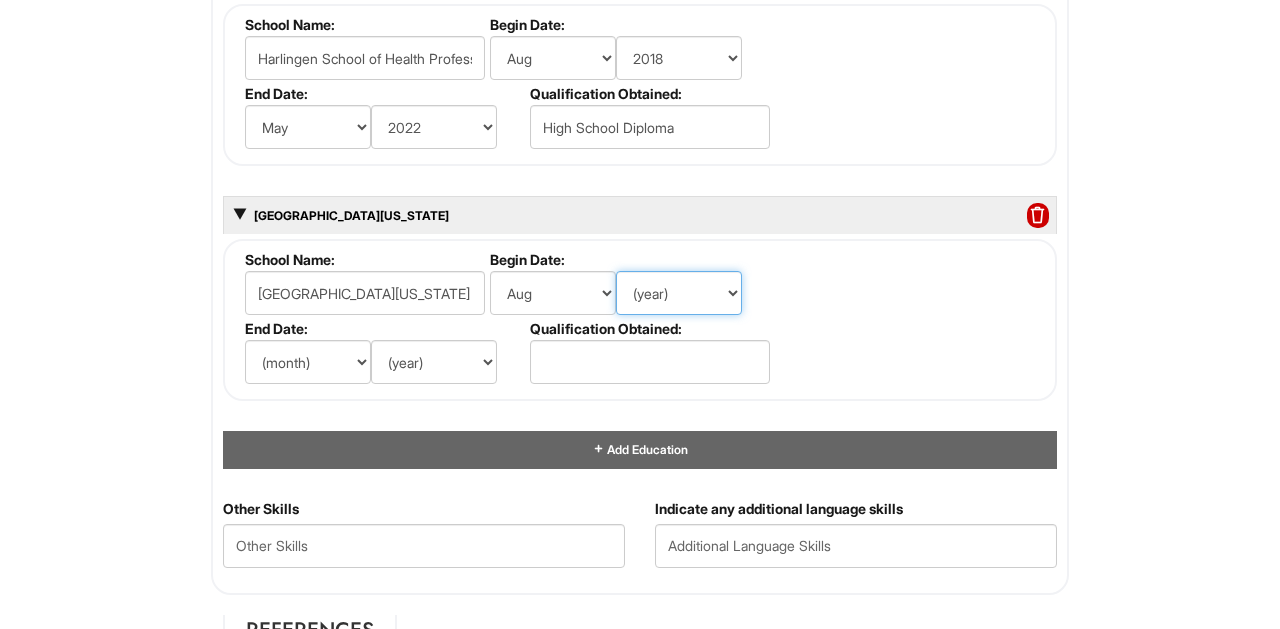 select on "2022" 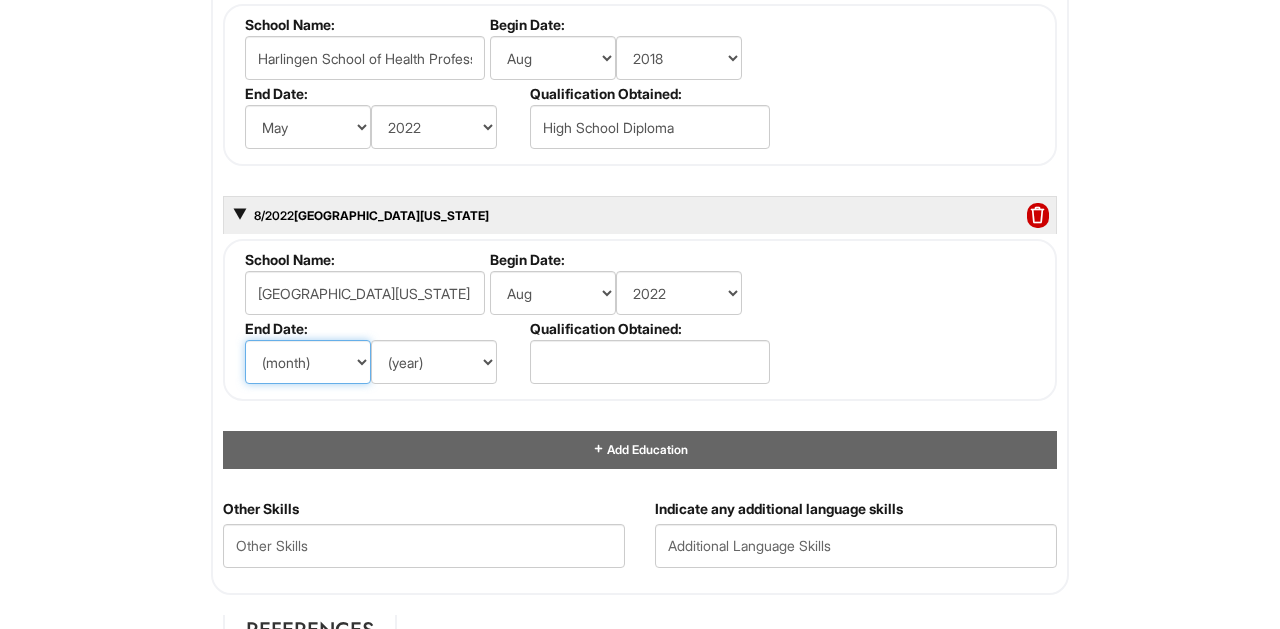 select on "12" 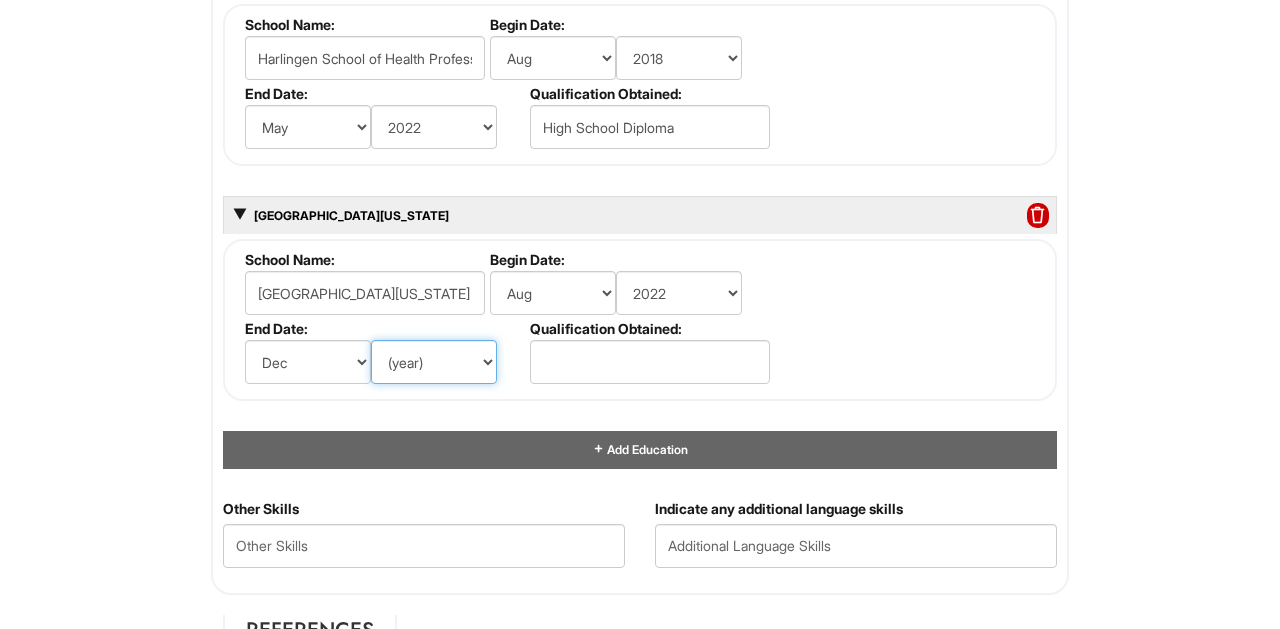 select on "2025" 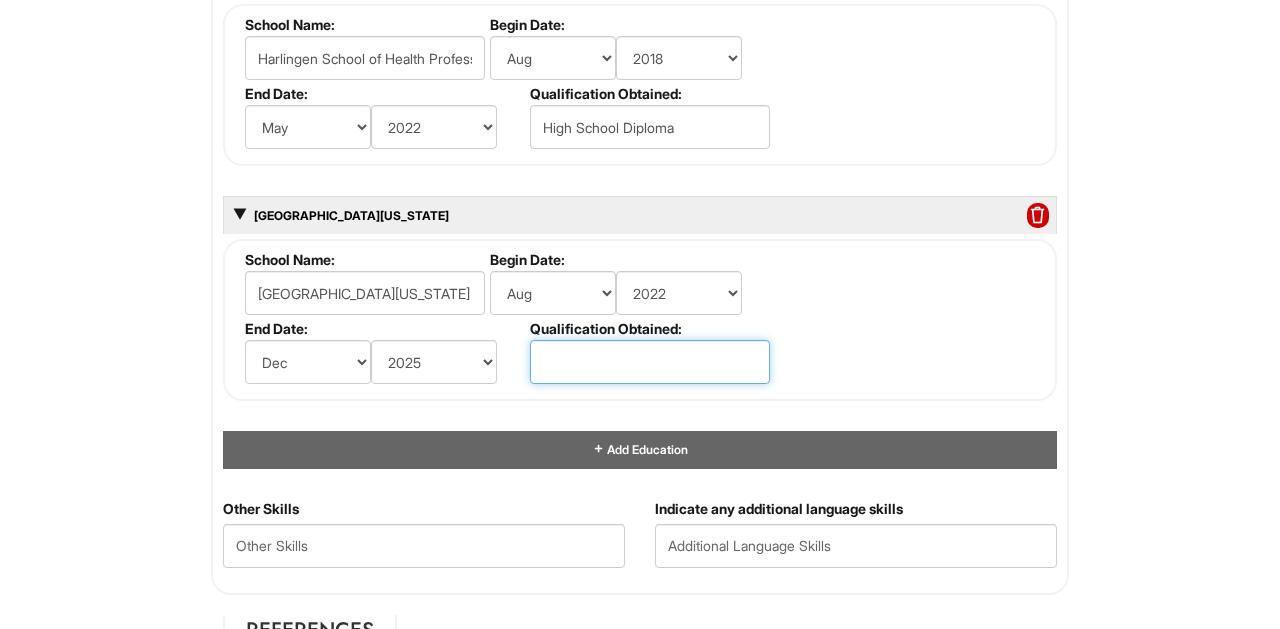 click at bounding box center (650, 362) 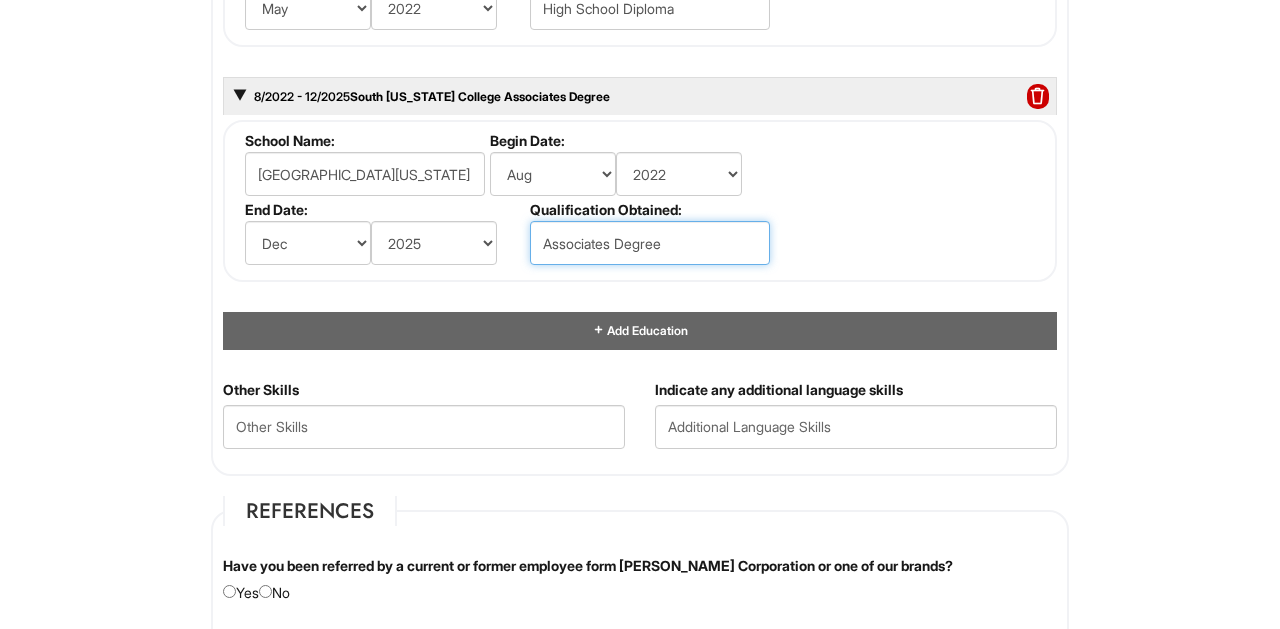 scroll, scrollTop: 2122, scrollLeft: 0, axis: vertical 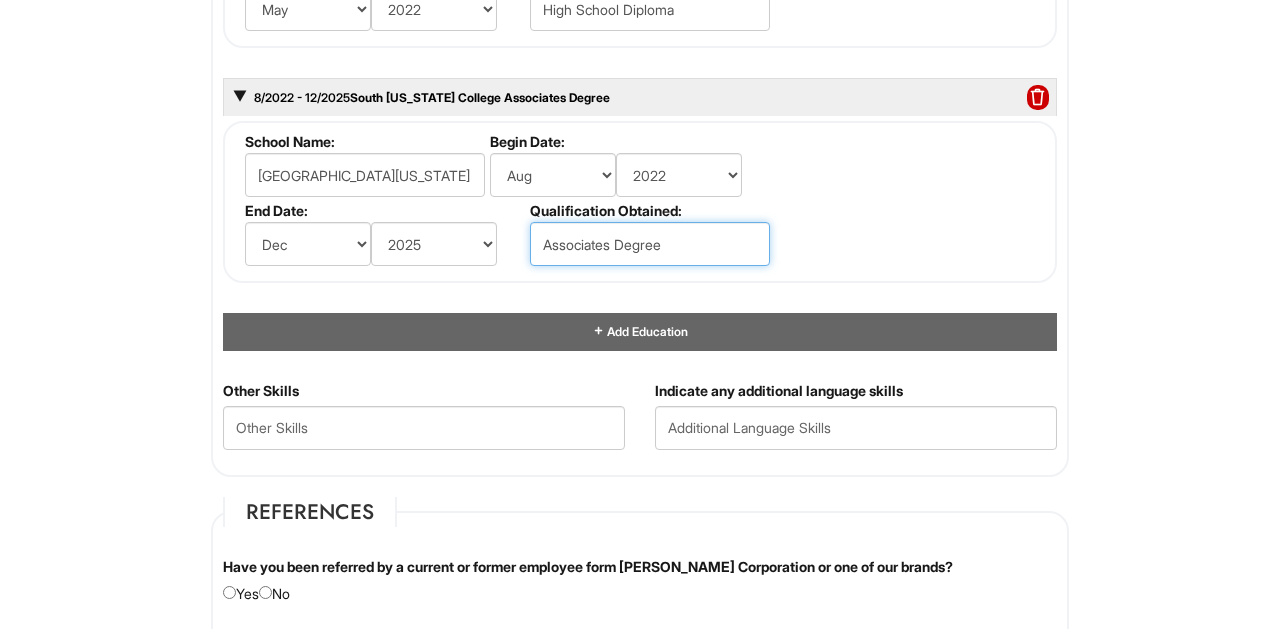type on "Associates Degree" 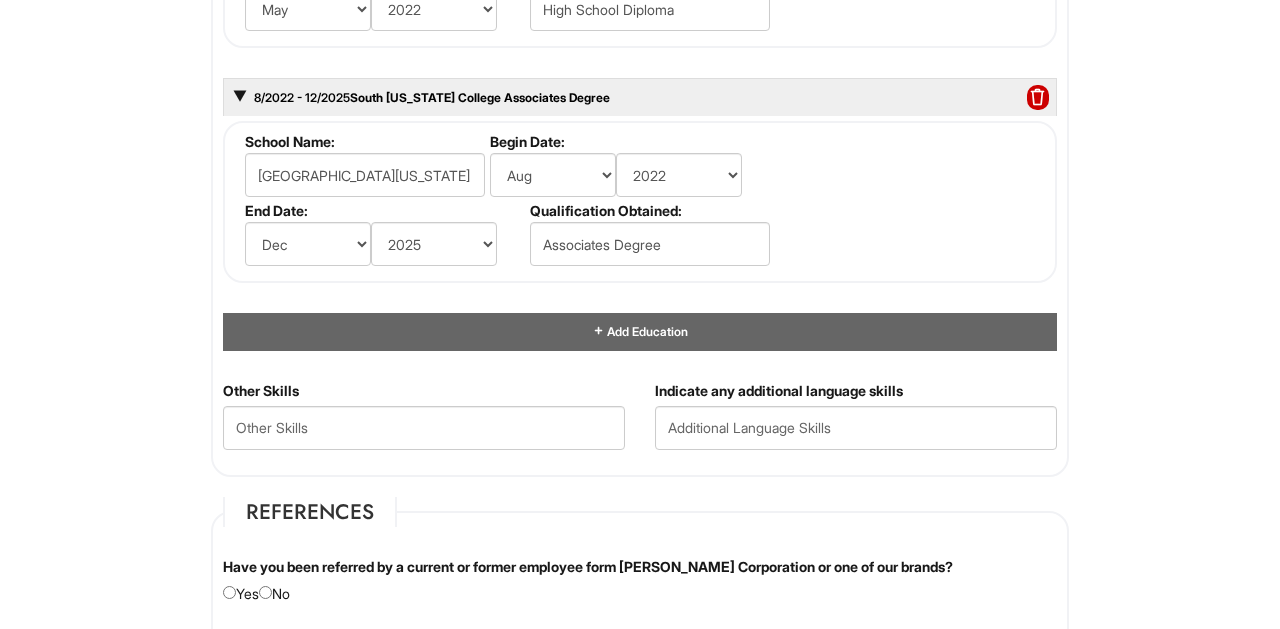 click on "Other Skills" at bounding box center (424, 423) 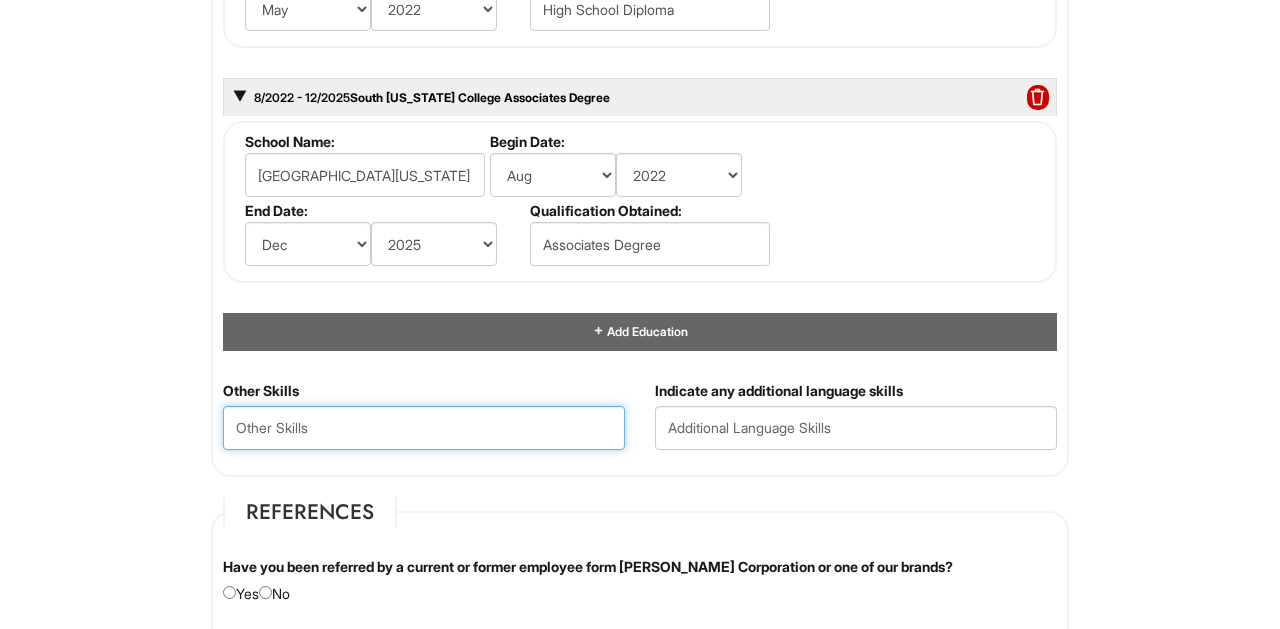 click at bounding box center (424, 428) 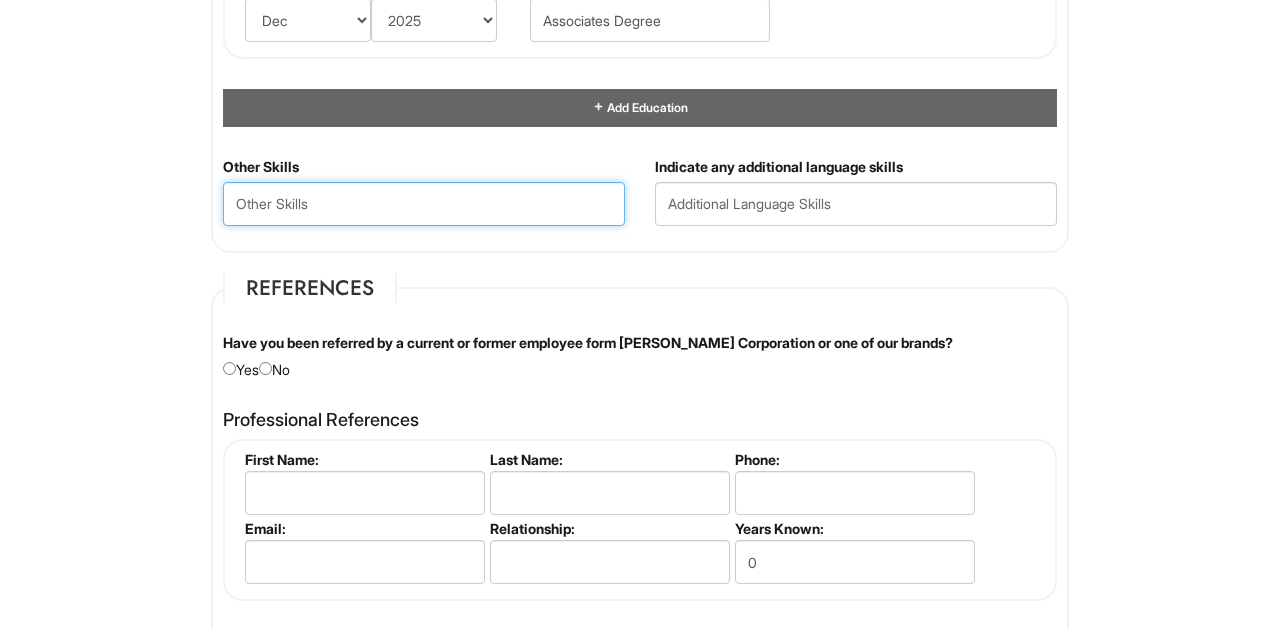 scroll, scrollTop: 2348, scrollLeft: 0, axis: vertical 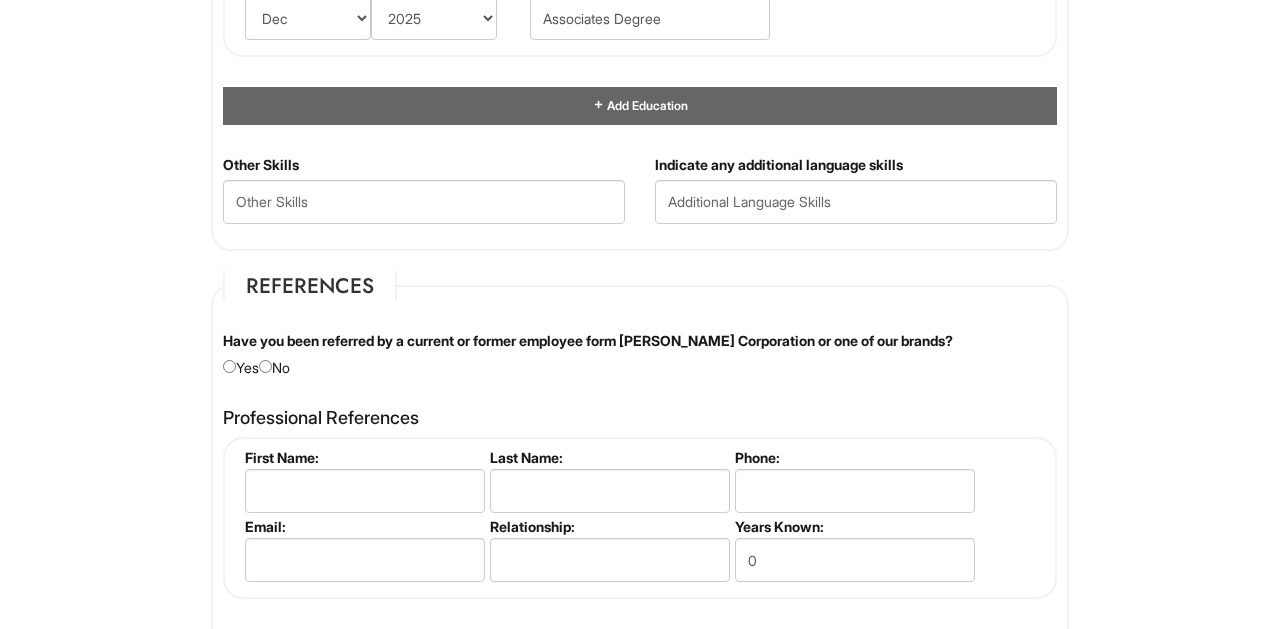 click on "Have you been referred by a current or former employee form [PERSON_NAME] Corporation or one of our brands?    Yes   No" at bounding box center [640, 354] 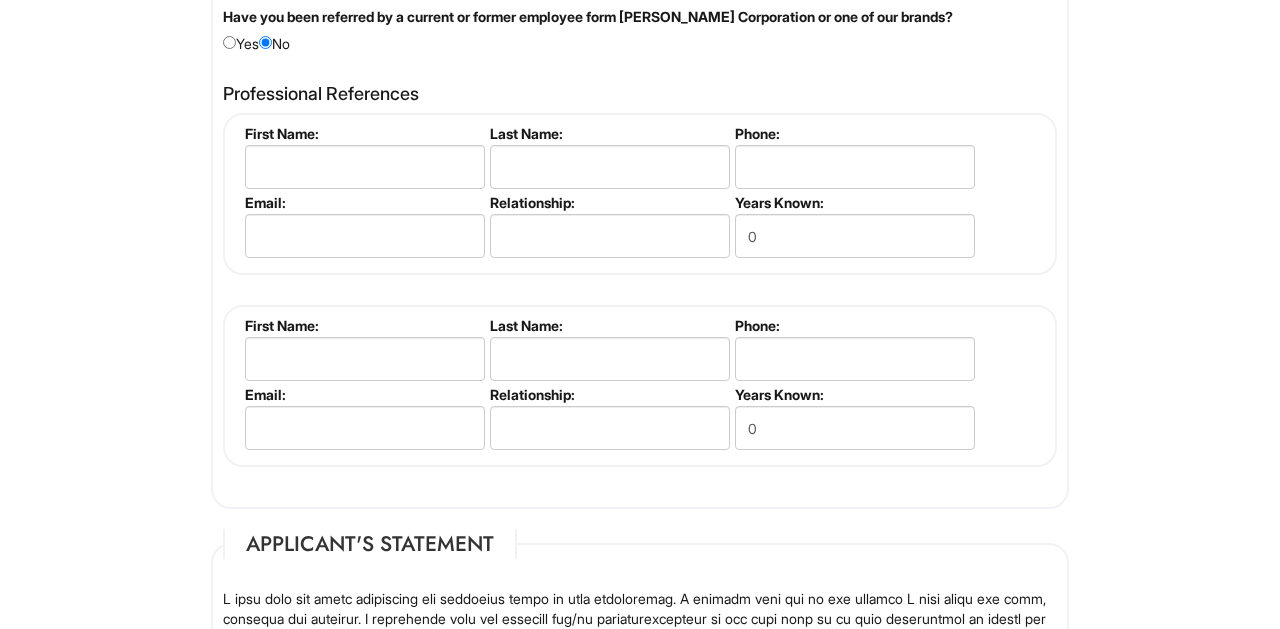 scroll, scrollTop: 2670, scrollLeft: 0, axis: vertical 